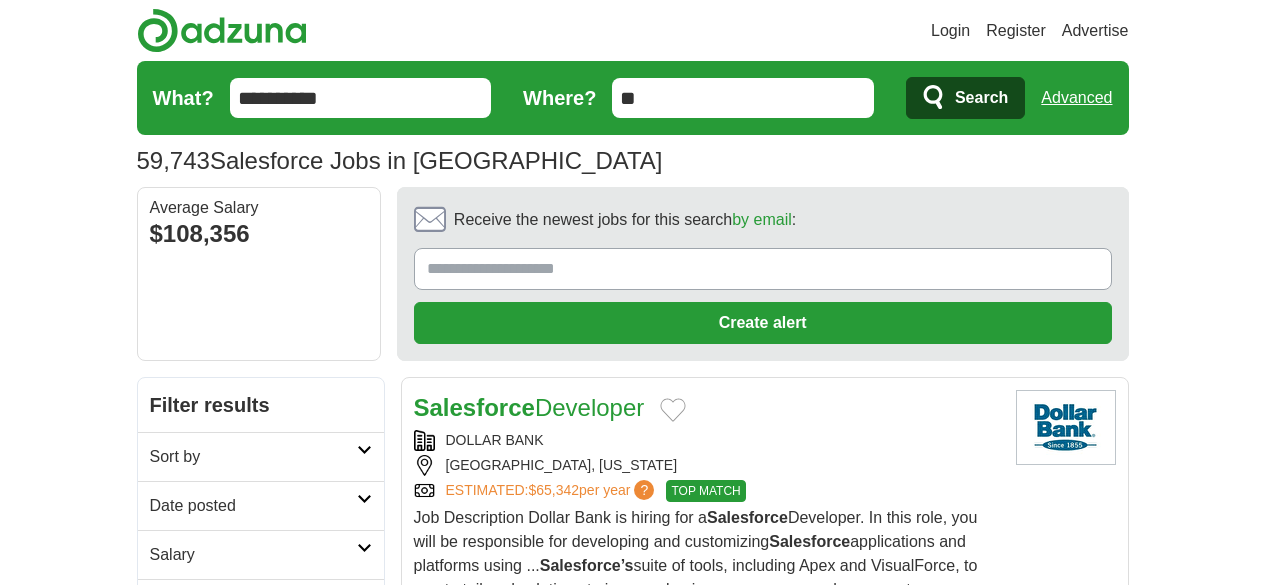 scroll, scrollTop: 0, scrollLeft: 0, axis: both 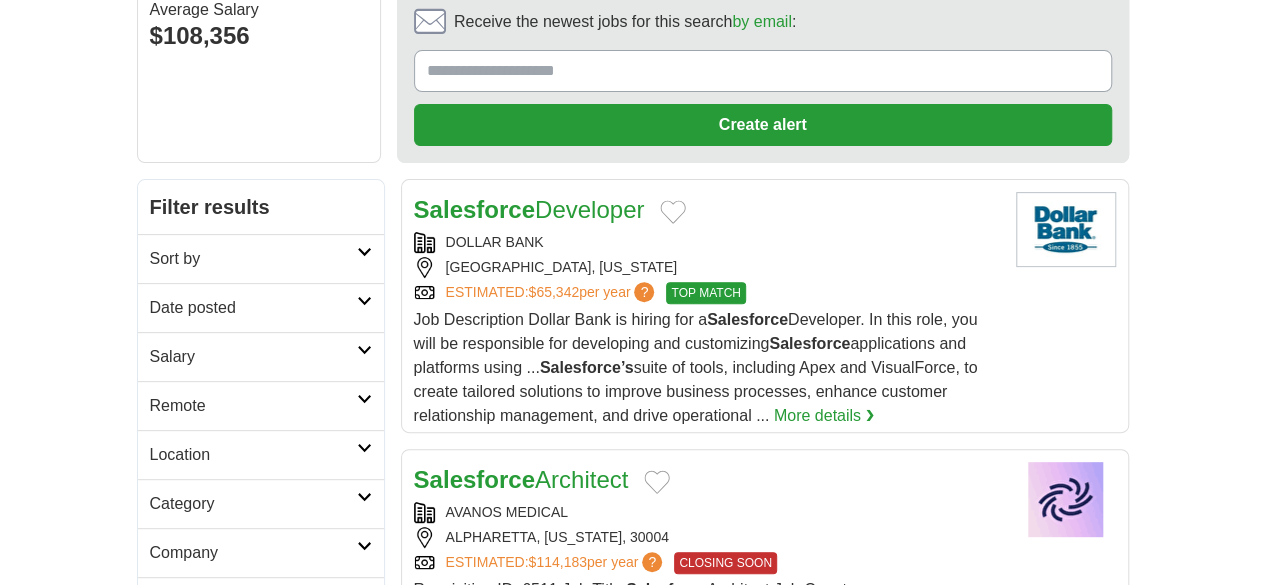 click on "Date posted" at bounding box center [253, 308] 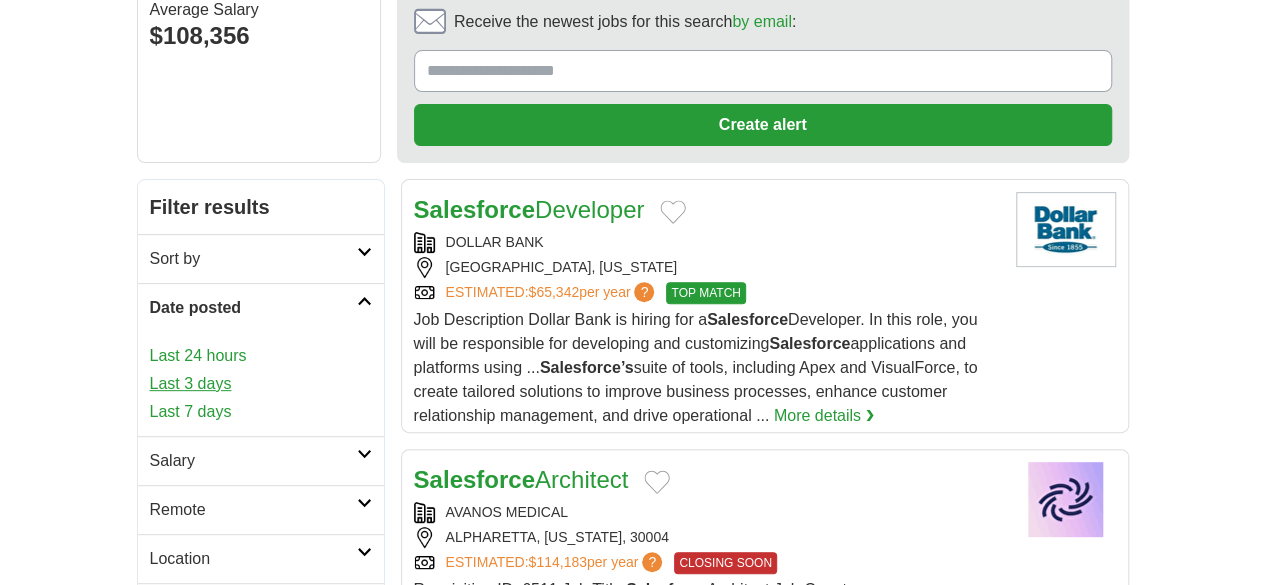 click on "Last 3 days" at bounding box center [261, 384] 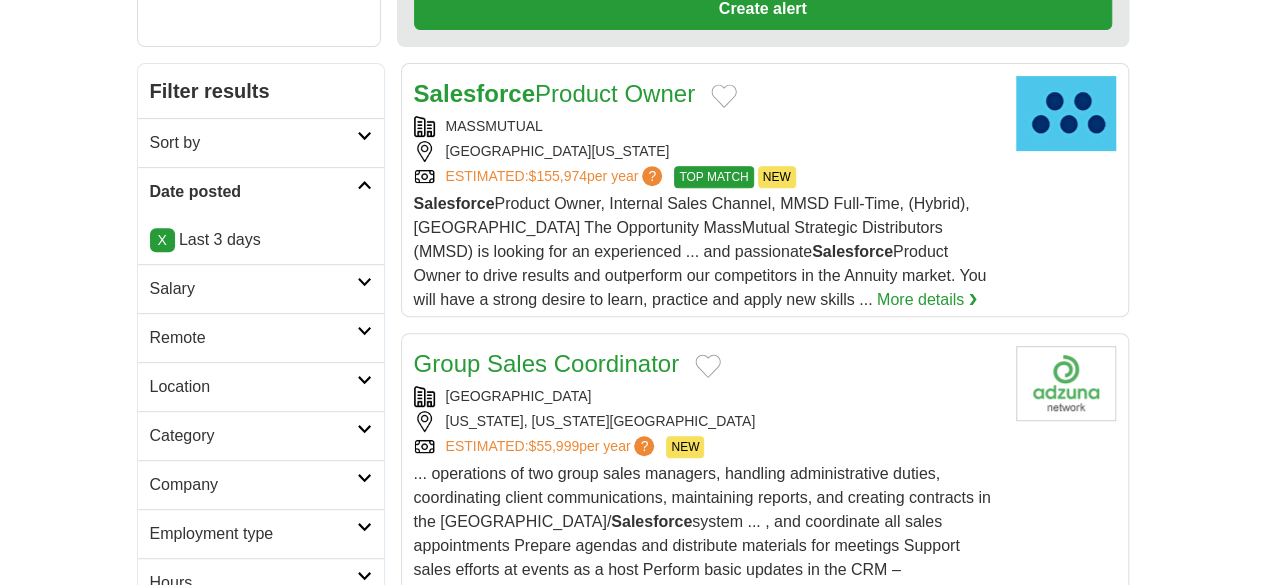scroll, scrollTop: 0, scrollLeft: 0, axis: both 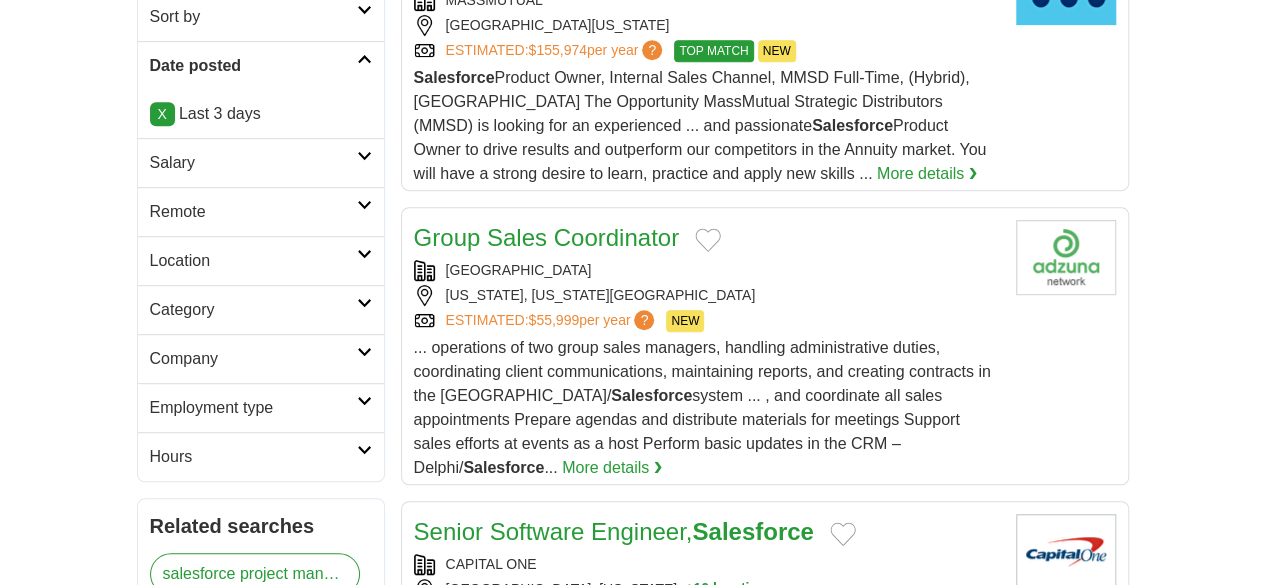 click on "Location" at bounding box center [253, 261] 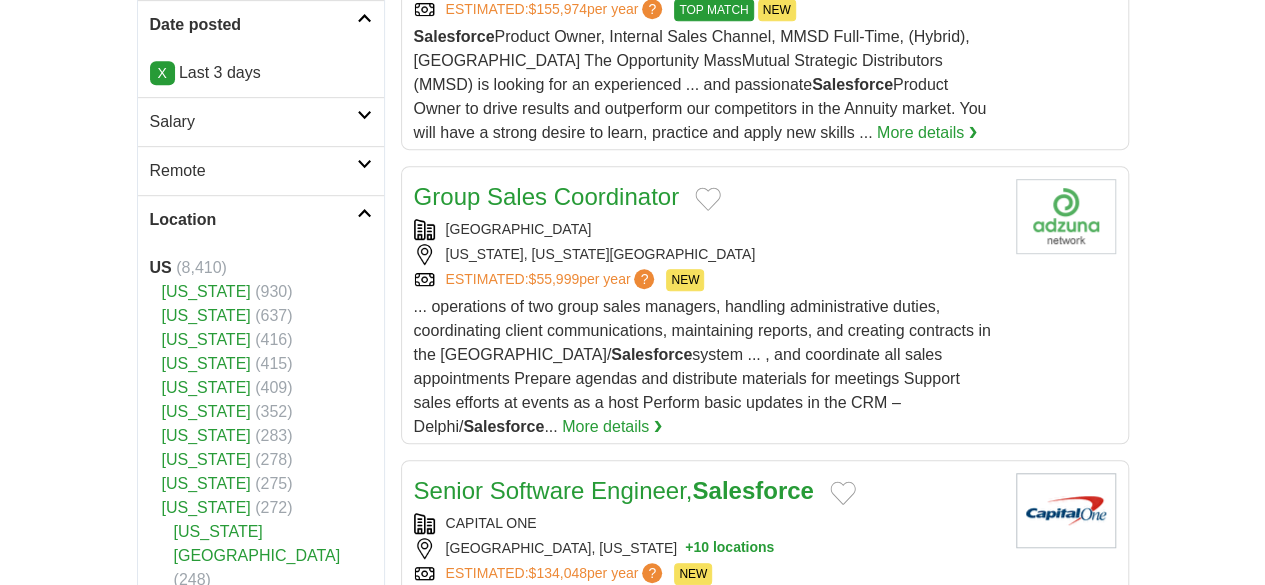 scroll, scrollTop: 482, scrollLeft: 0, axis: vertical 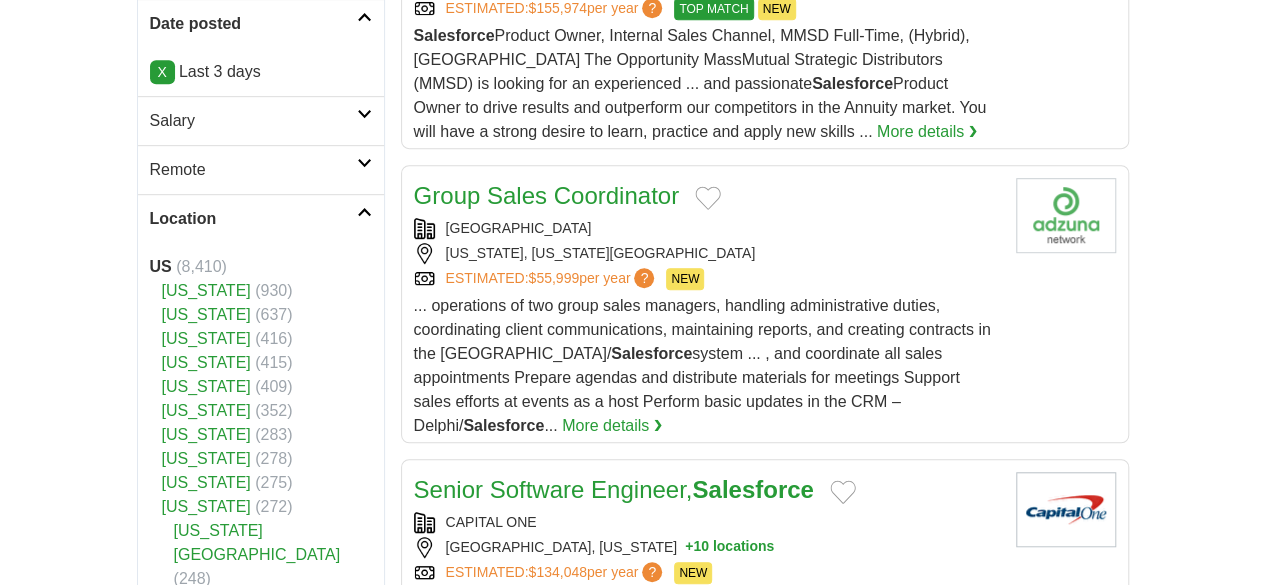 click on "Location" at bounding box center [253, 219] 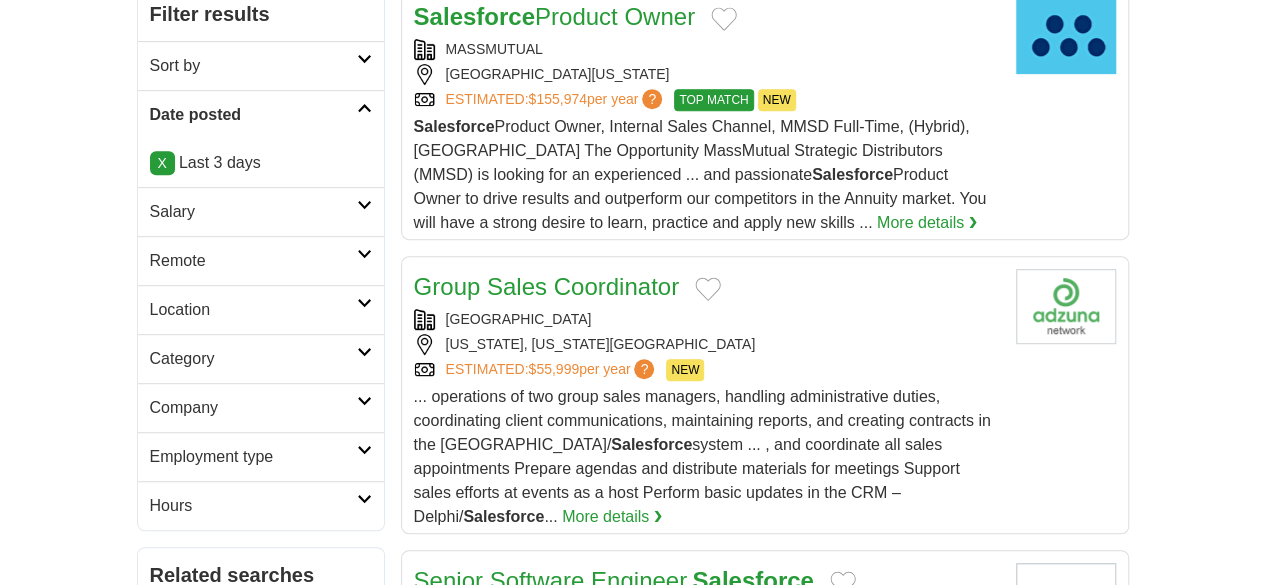 scroll, scrollTop: 390, scrollLeft: 0, axis: vertical 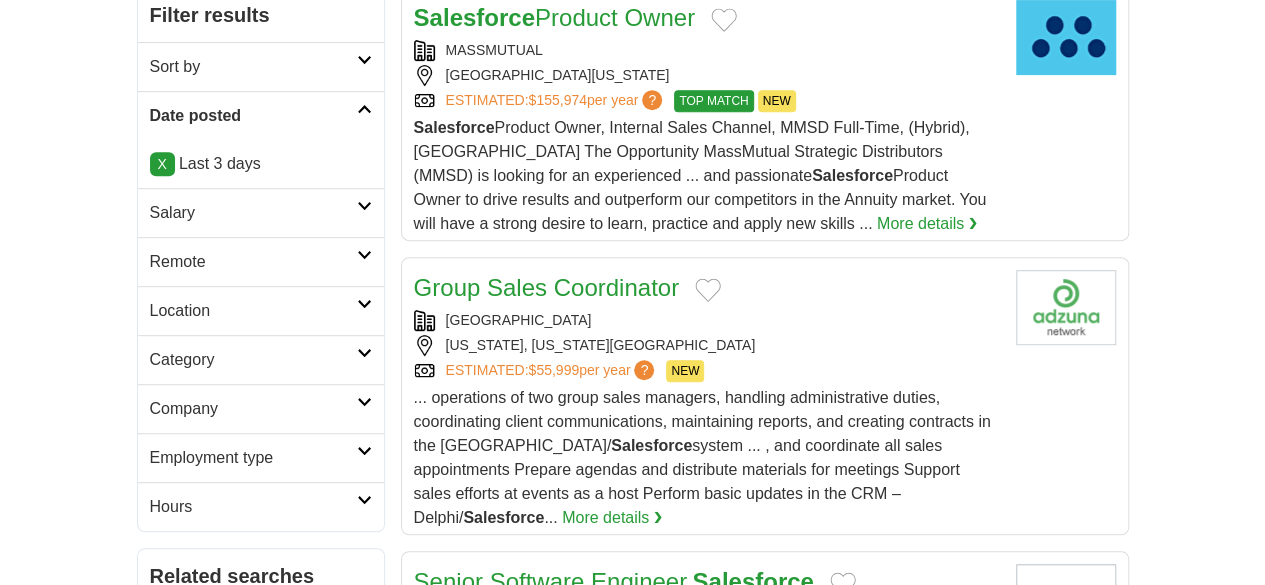 click on "Remote" at bounding box center (253, 262) 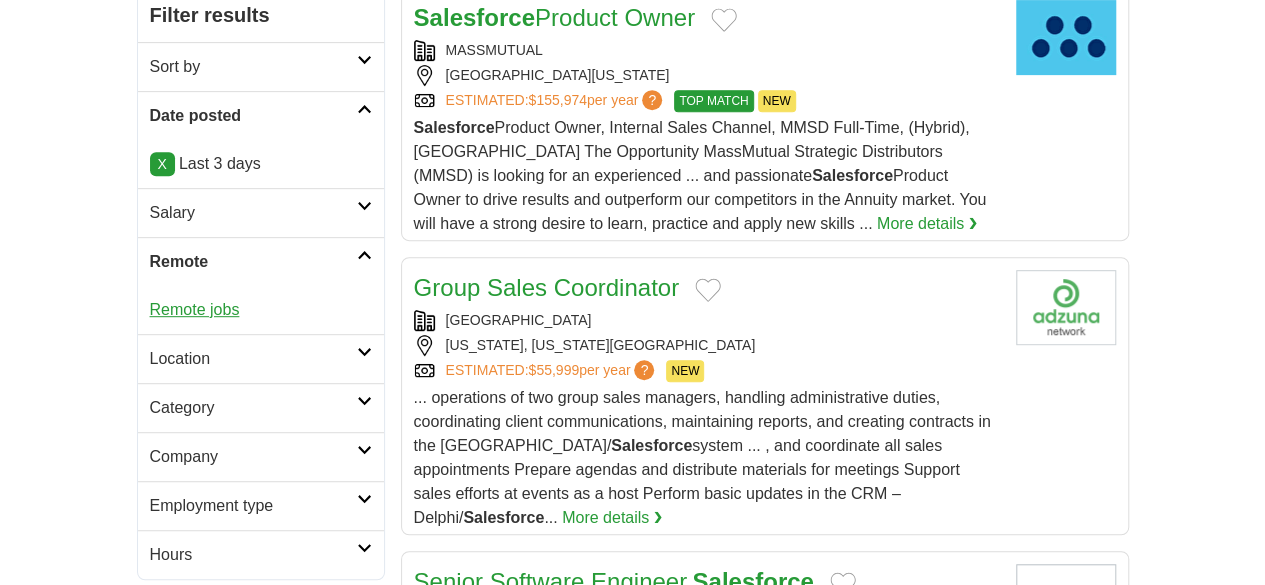click on "Remote jobs" at bounding box center [195, 309] 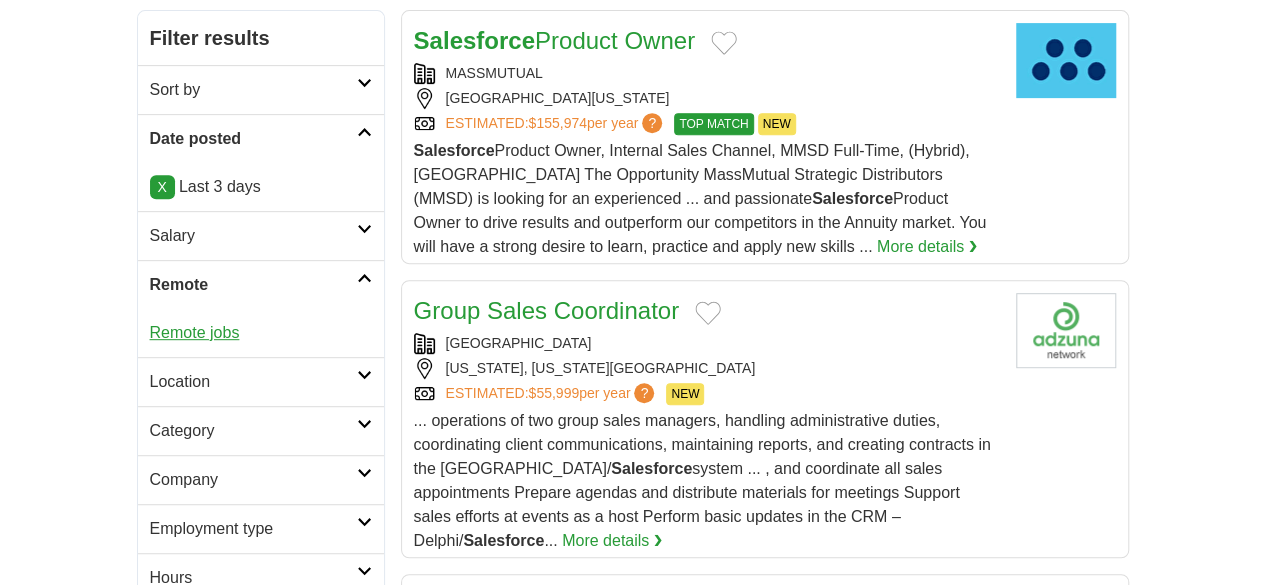 scroll, scrollTop: 366, scrollLeft: 0, axis: vertical 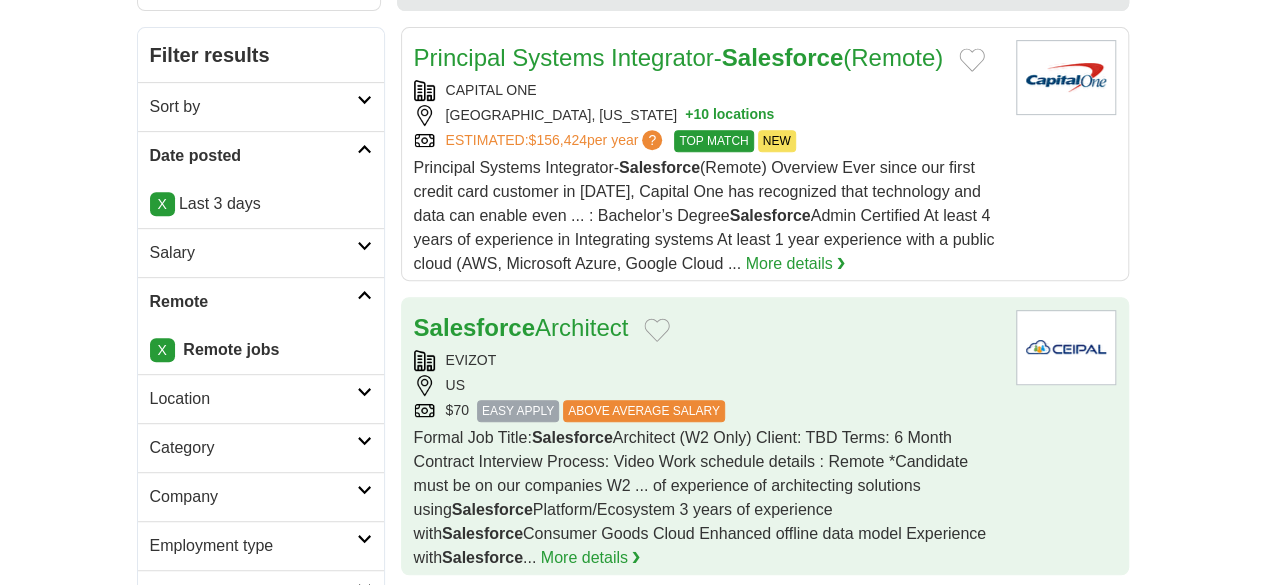 click on "EVIZOT" at bounding box center [707, 360] 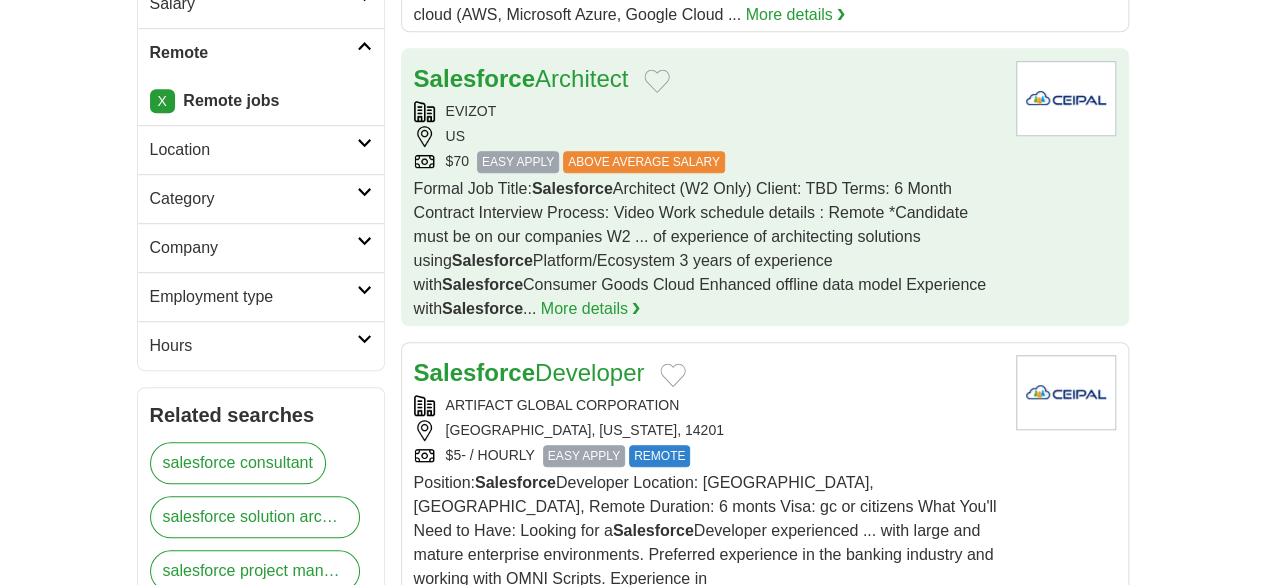 scroll, scrollTop: 601, scrollLeft: 0, axis: vertical 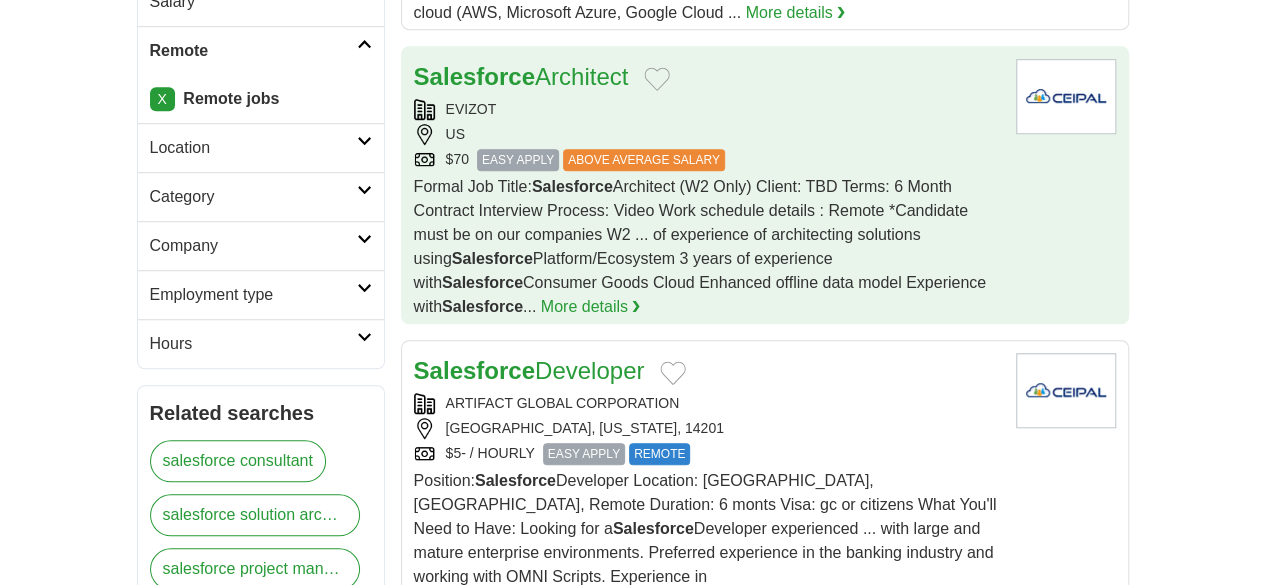 click on "[GEOGRAPHIC_DATA], [US_STATE], 14201" at bounding box center (707, 428) 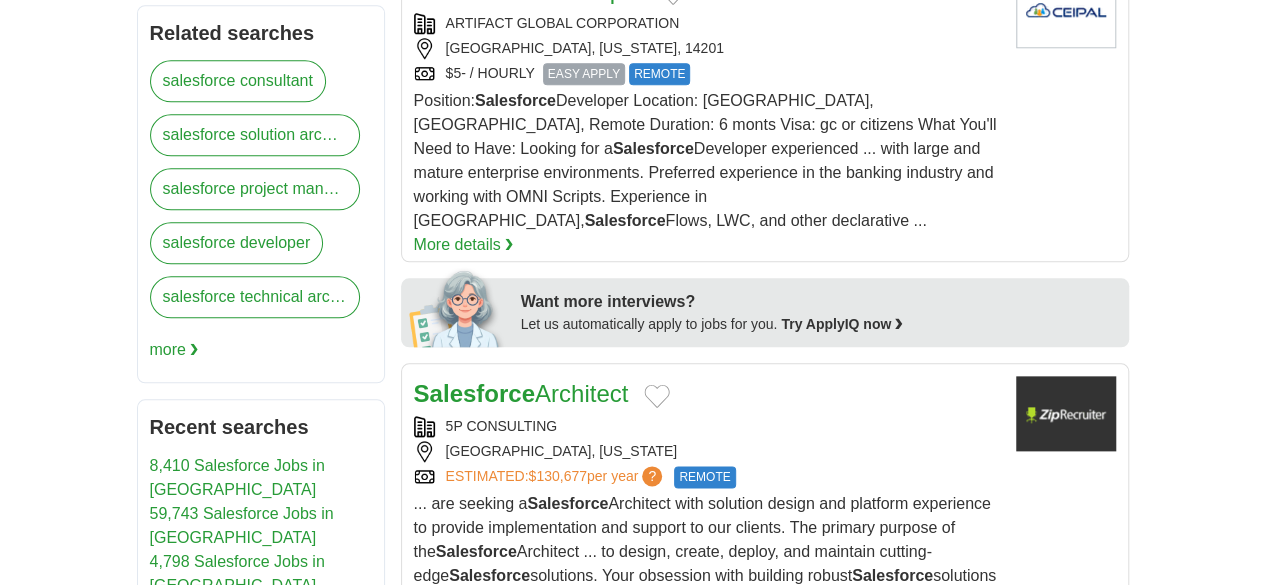 scroll, scrollTop: 984, scrollLeft: 0, axis: vertical 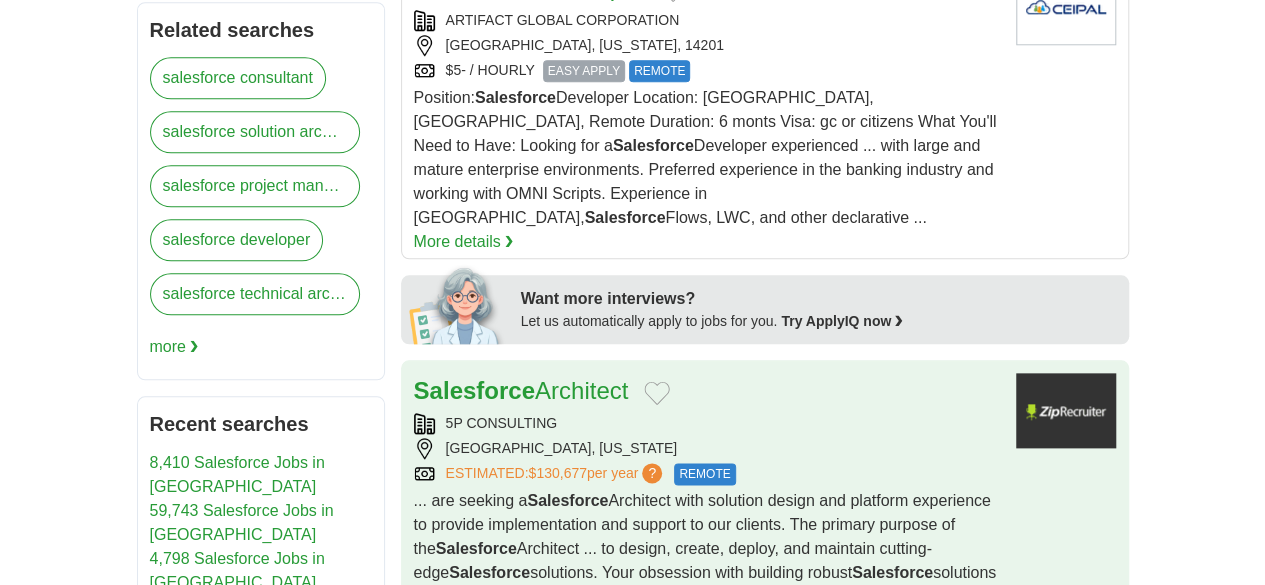 click on "5P CONSULTING
DALLAS, TEXAS
ESTIMATED:
$130,677
per year
?
REMOTE" at bounding box center [707, 449] 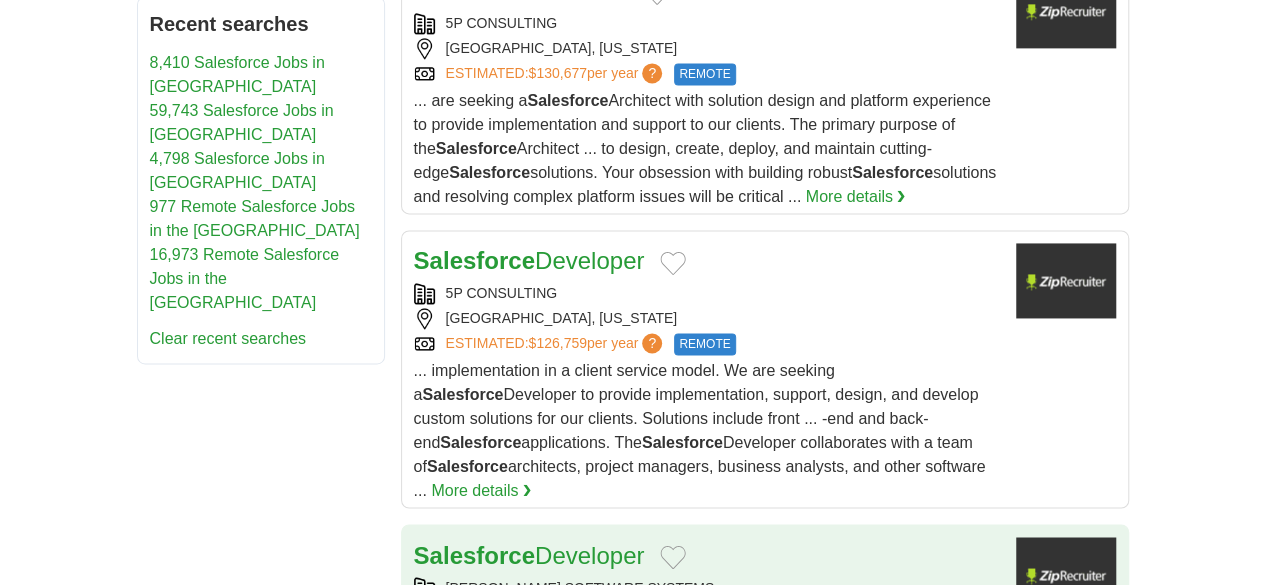 scroll, scrollTop: 1385, scrollLeft: 0, axis: vertical 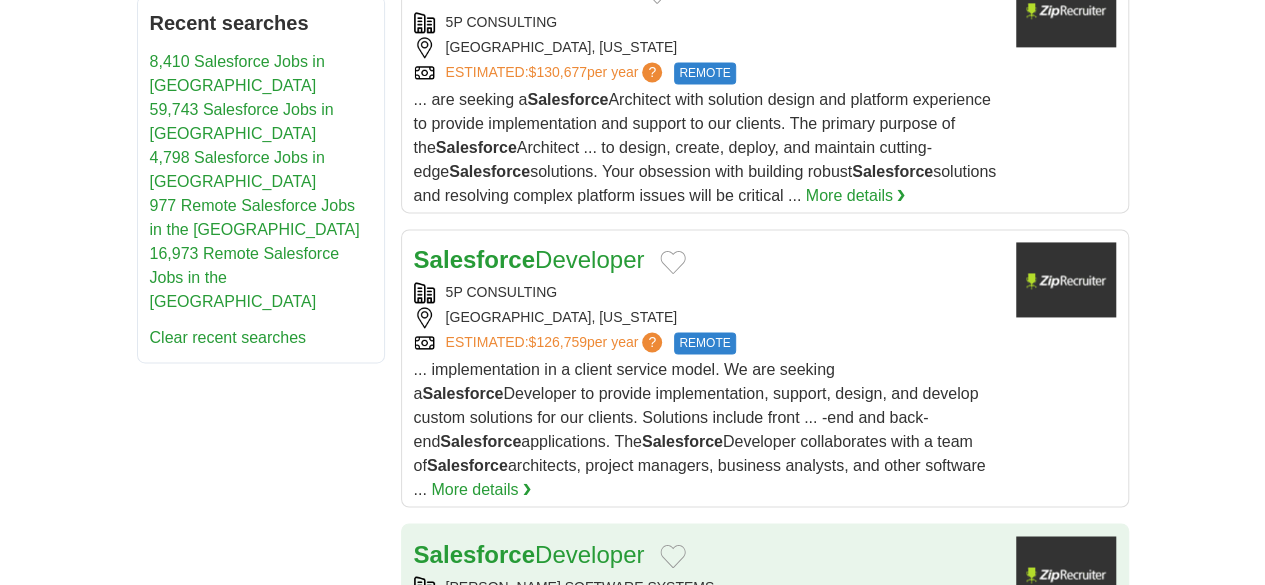 click on "Salesforce  Developer" at bounding box center (707, 554) 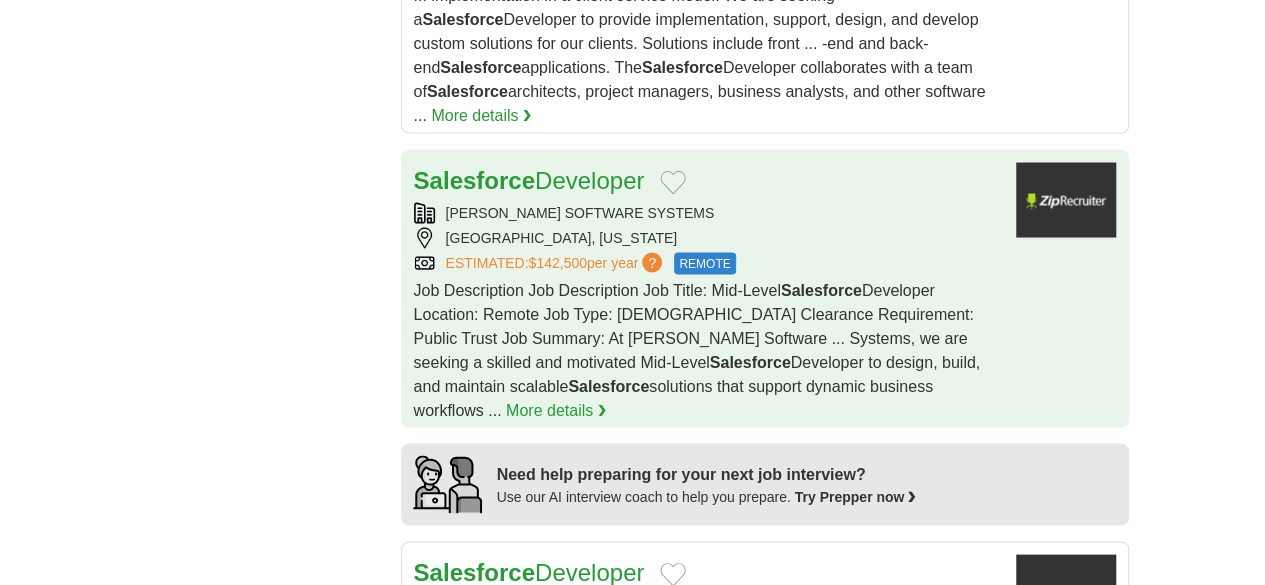 click on "ISOFTTEK SOLUTIONS INC
AUSTIN, TEXAS
ESTIMATED:
$99,956
per year
?
REMOTE" at bounding box center (707, 630) 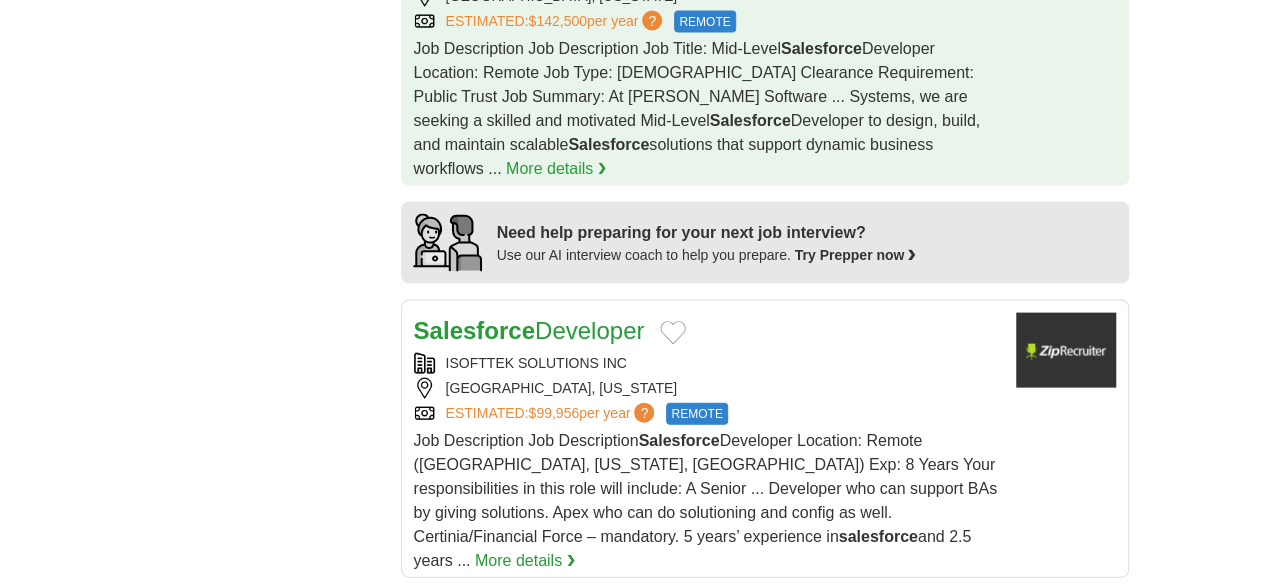 scroll, scrollTop: 2002, scrollLeft: 0, axis: vertical 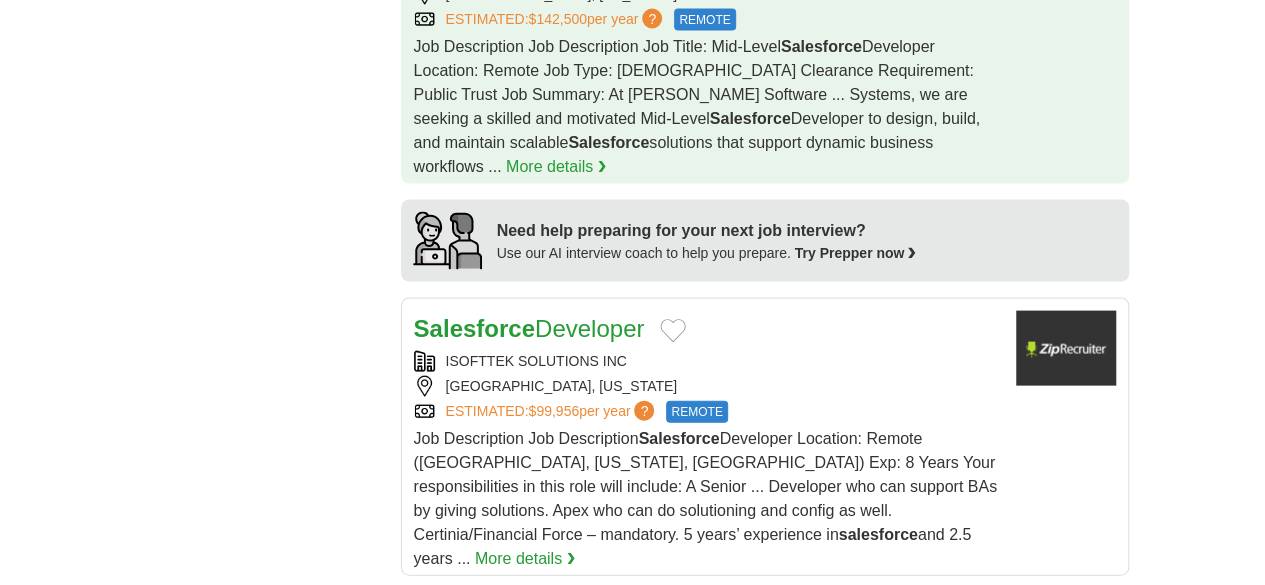 click on "OLO
NYC OR REMOTE, NEW YORK
$70,500 - $96,425 ANNUAL
NEW REMOTE" at bounding box center [707, 681] 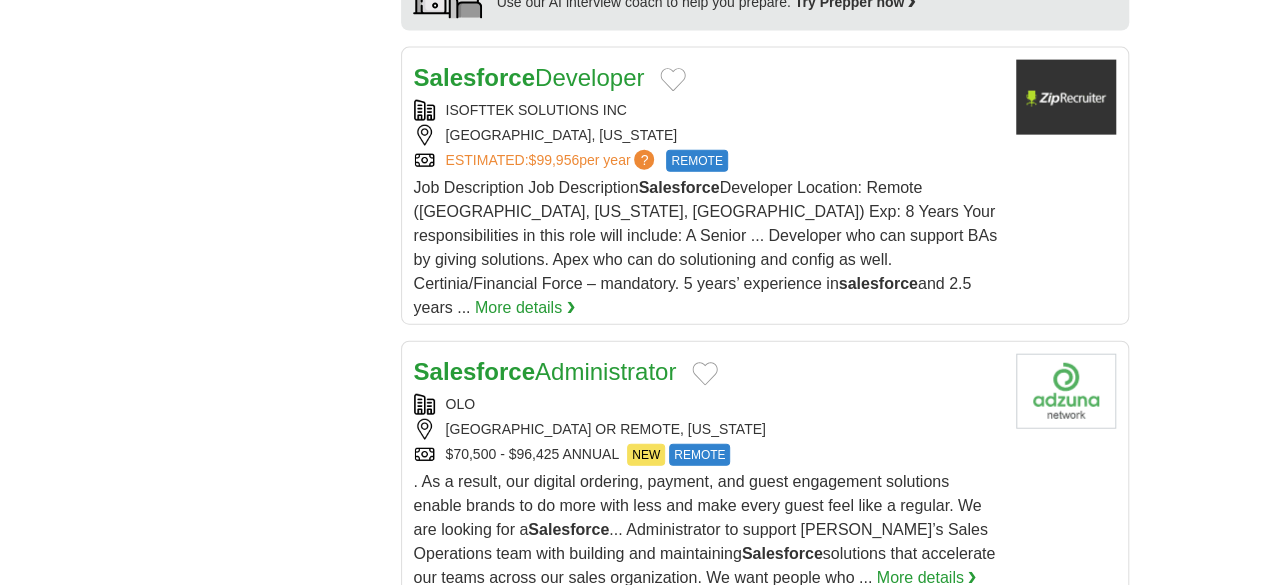 scroll, scrollTop: 2259, scrollLeft: 0, axis: vertical 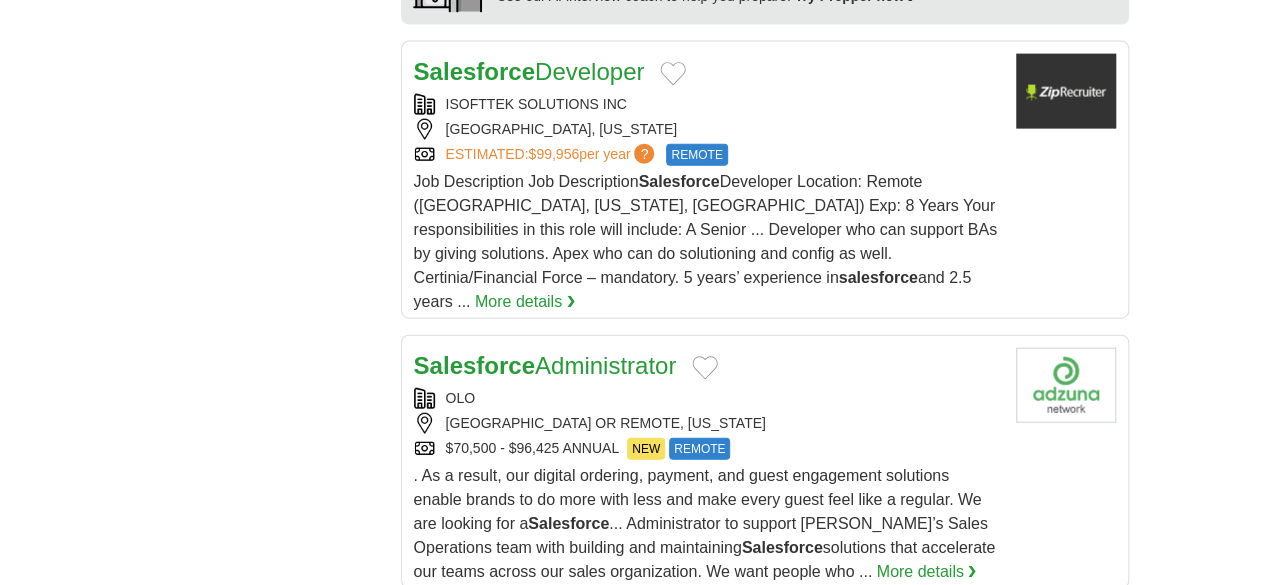 click on "SAN FRANCISCO, NEW YORK" at bounding box center (707, 693) 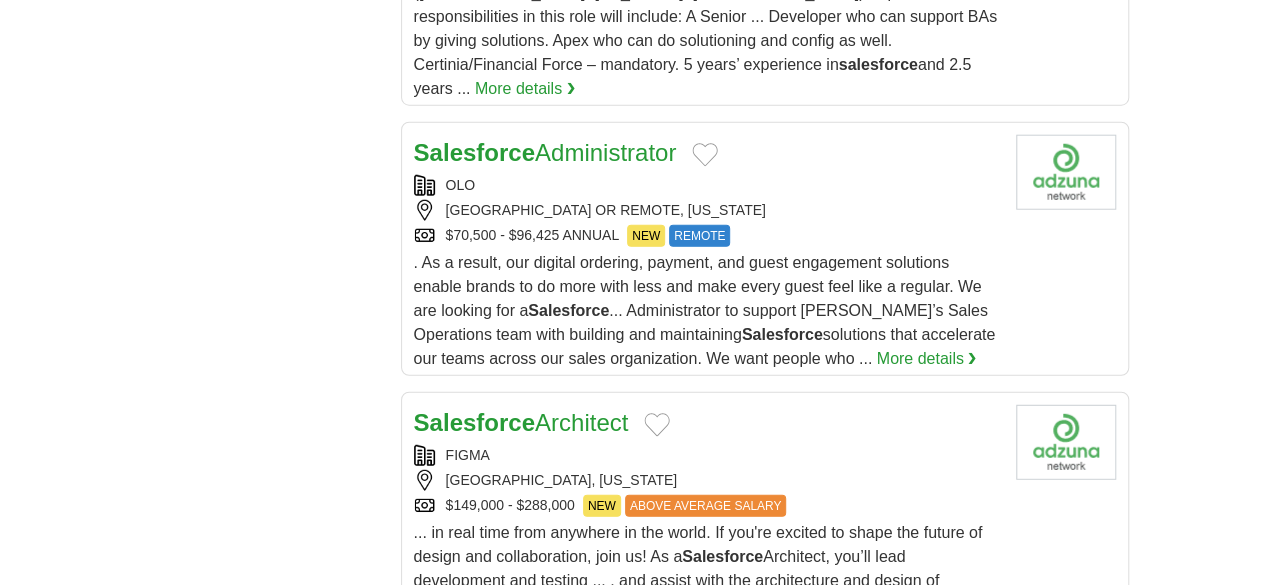 scroll, scrollTop: 2473, scrollLeft: 0, axis: vertical 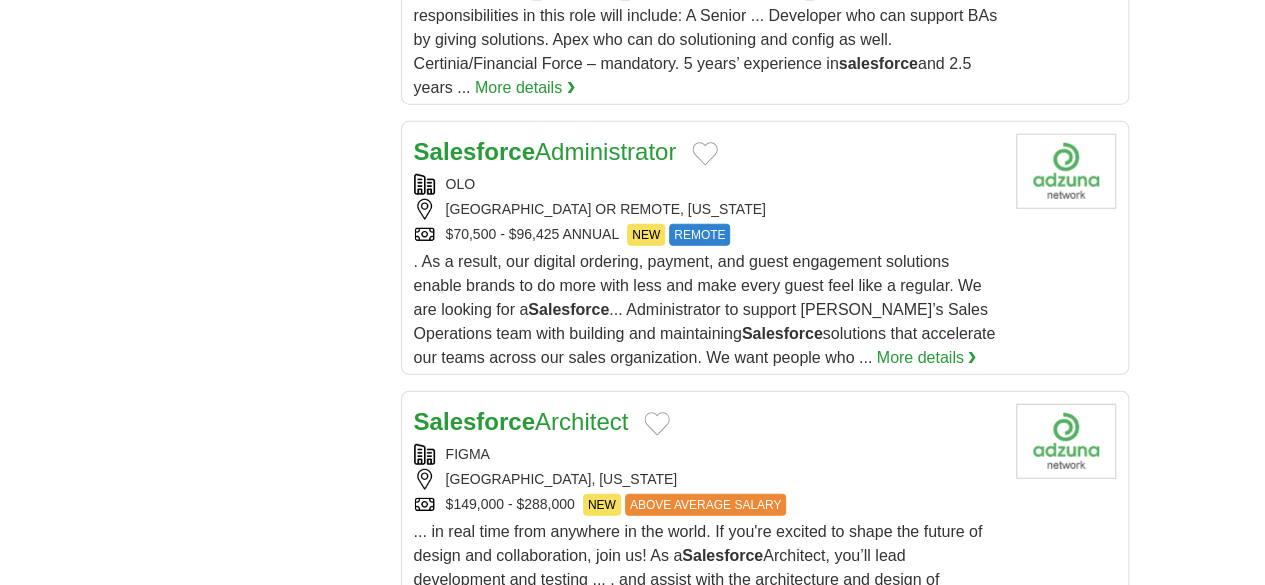 click on "ELECTRO RENT CORPORATION" at bounding box center (707, 724) 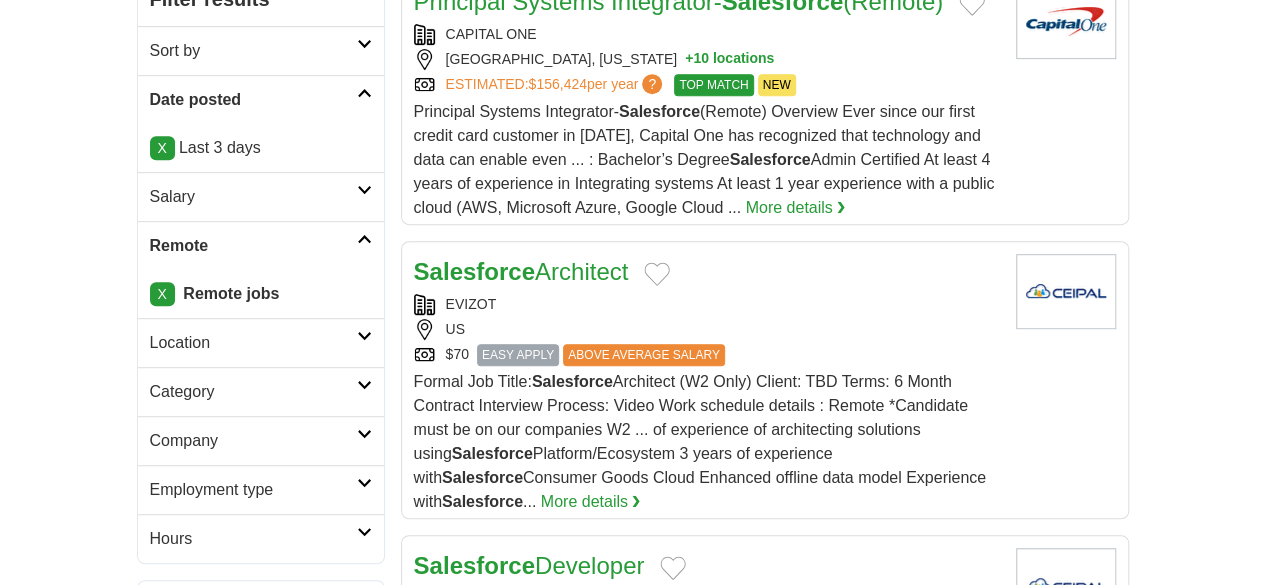 scroll, scrollTop: 0, scrollLeft: 0, axis: both 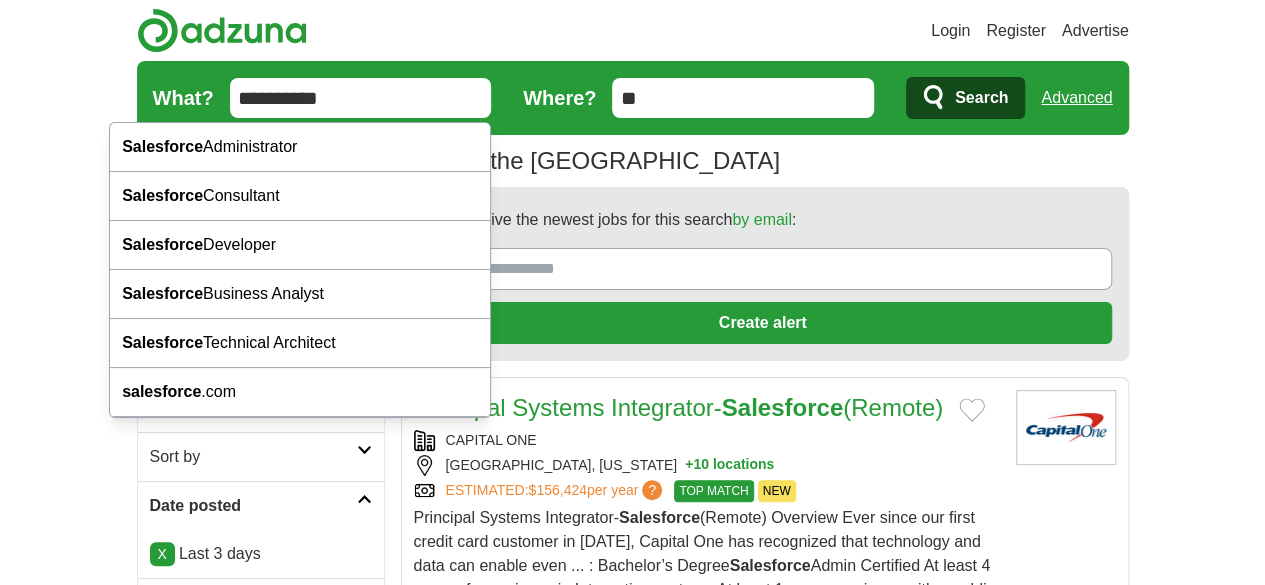 click on "**********" at bounding box center [361, 98] 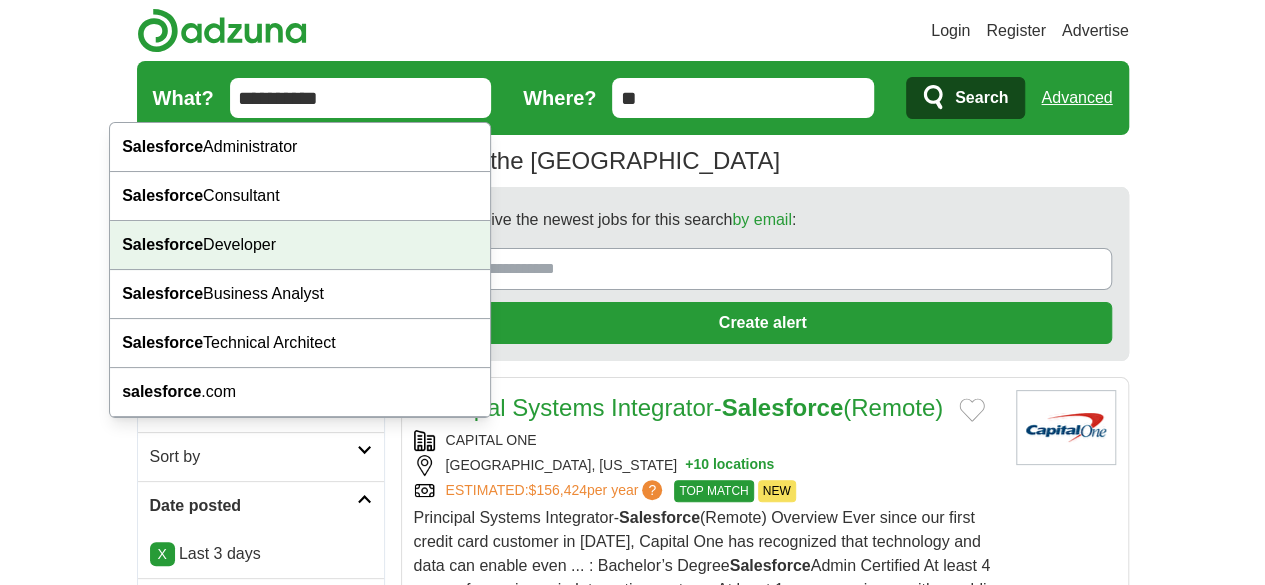 click on "Login
Register
Advertise
1,883
Remote Salesforce Jobs in the US
Salary
Salary
Select a salary range
Salary from
from $10,000
from $20,000
from $40,000
from $60,000
from $80,000
from $100,000
per year
X" at bounding box center [632, 2319] 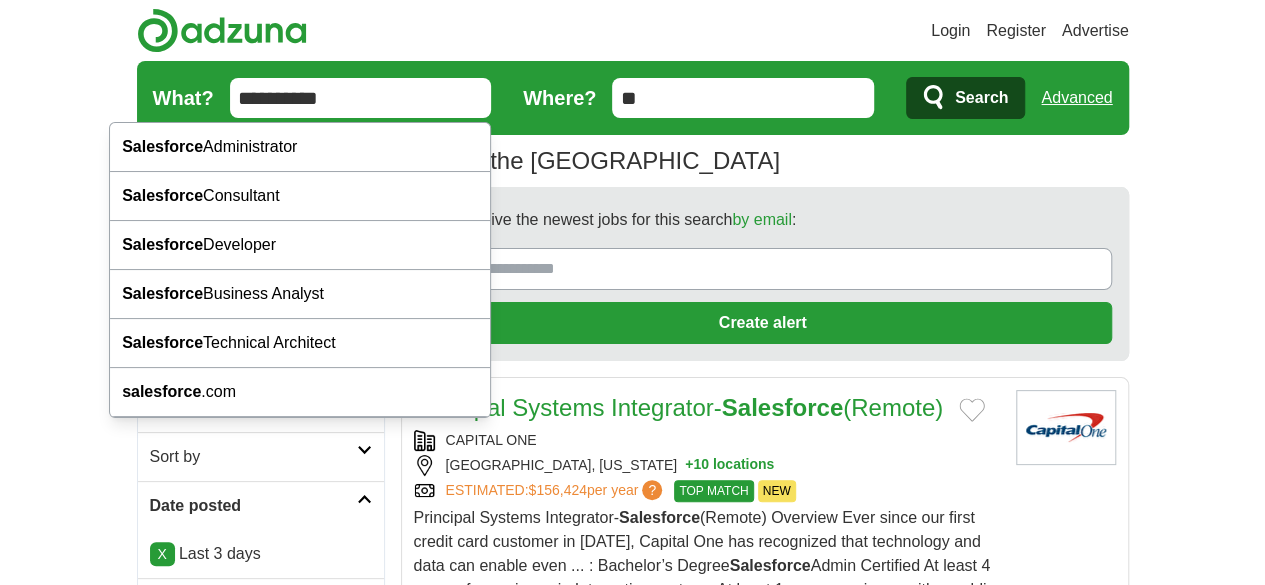 click on "**********" at bounding box center (361, 98) 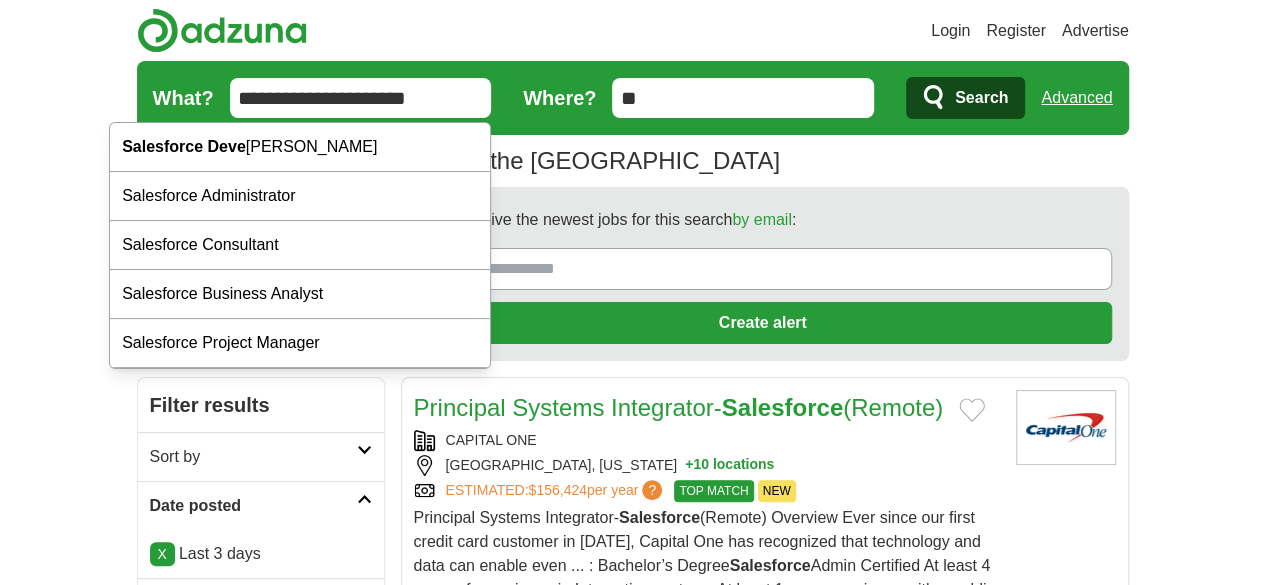 type on "**********" 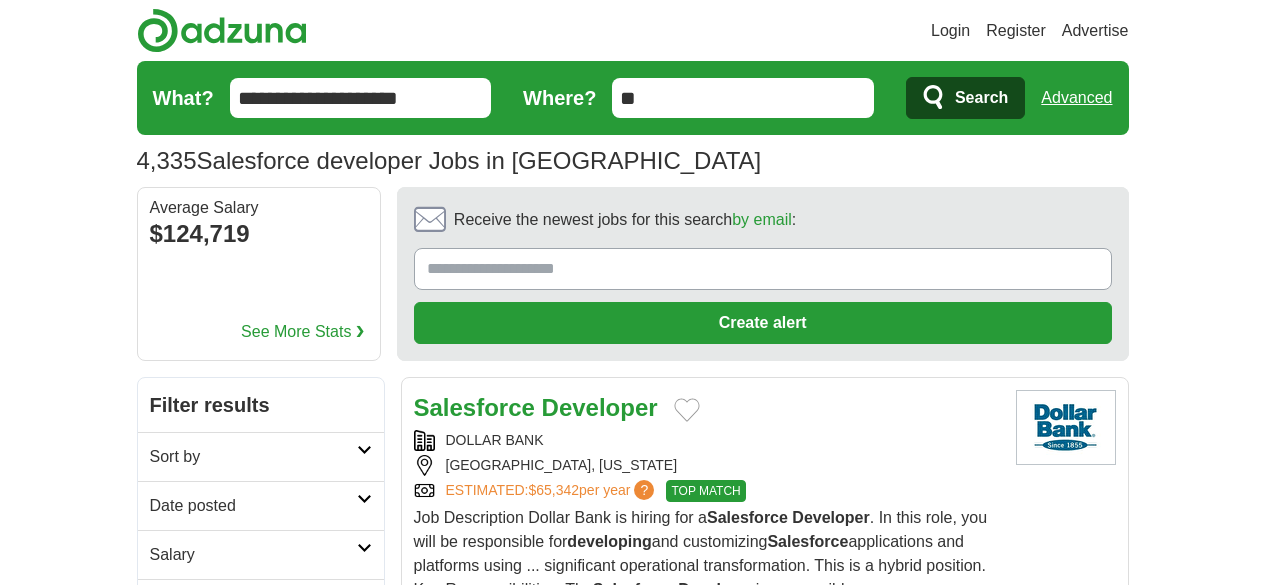 scroll, scrollTop: 0, scrollLeft: 0, axis: both 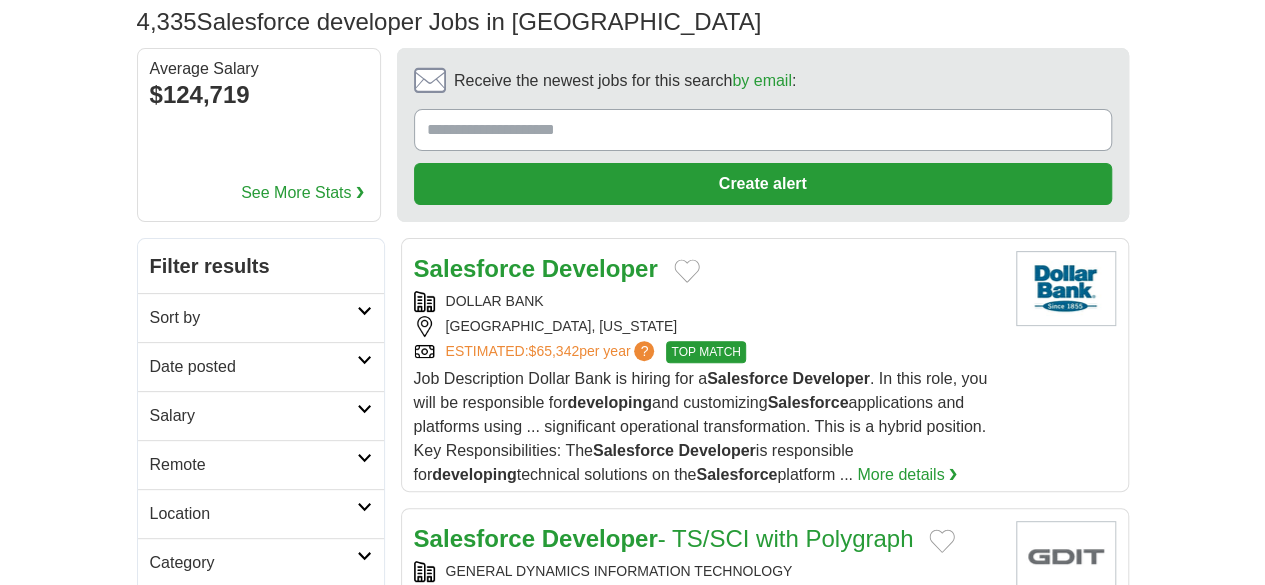 click on "Date posted" at bounding box center [253, 367] 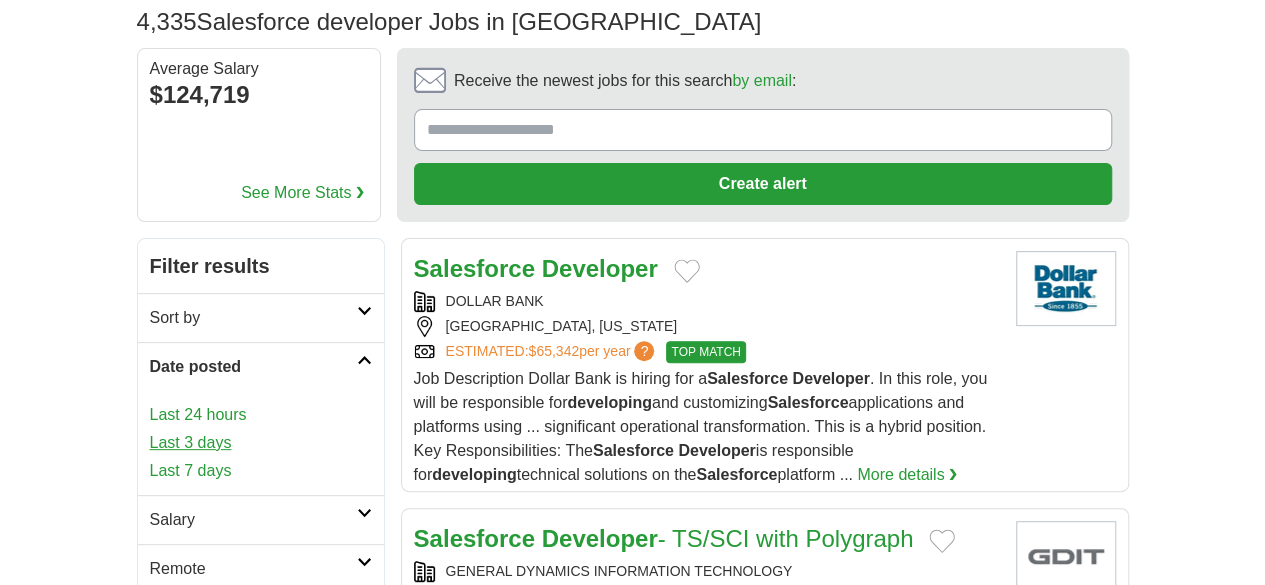click on "Last 3 days" at bounding box center (261, 443) 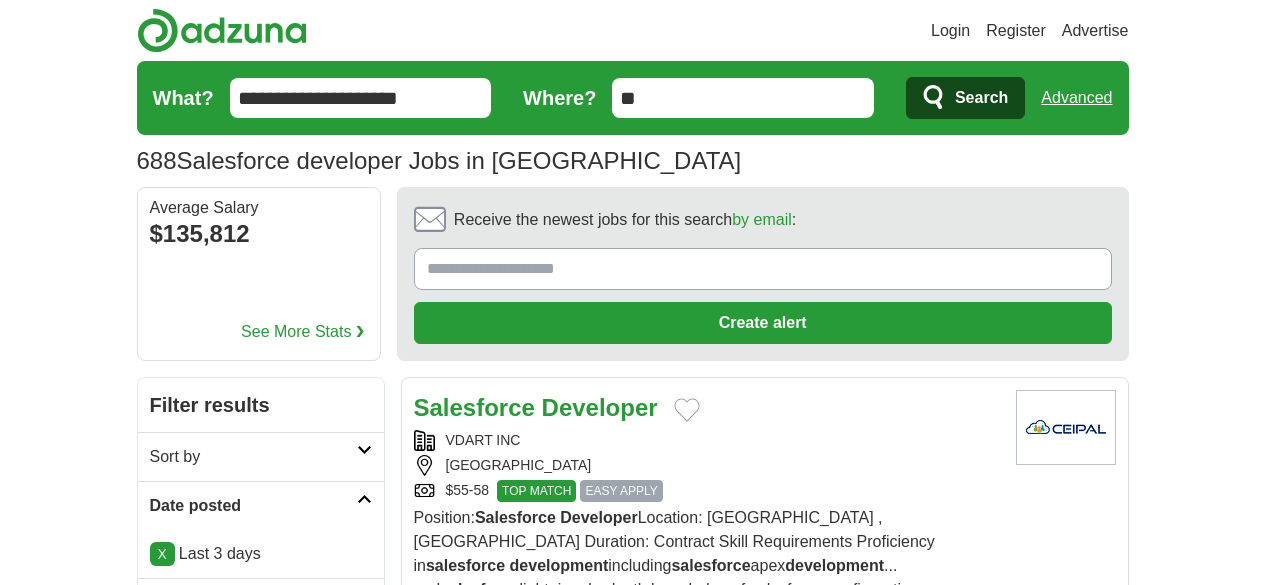 scroll, scrollTop: 187, scrollLeft: 0, axis: vertical 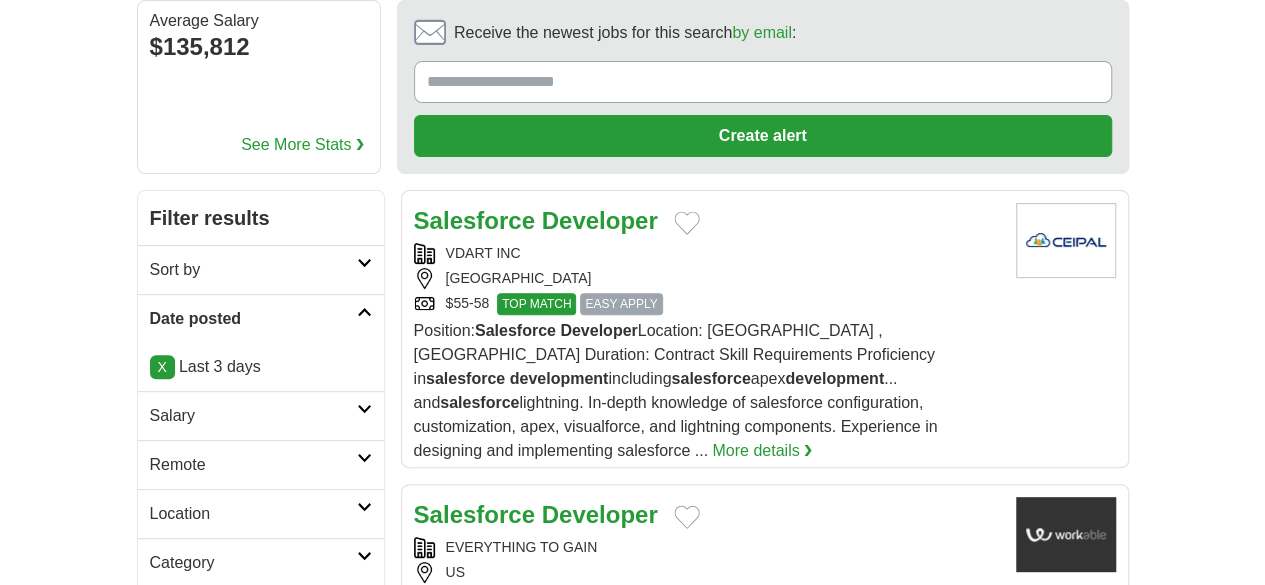 click on "Remote" at bounding box center (261, 464) 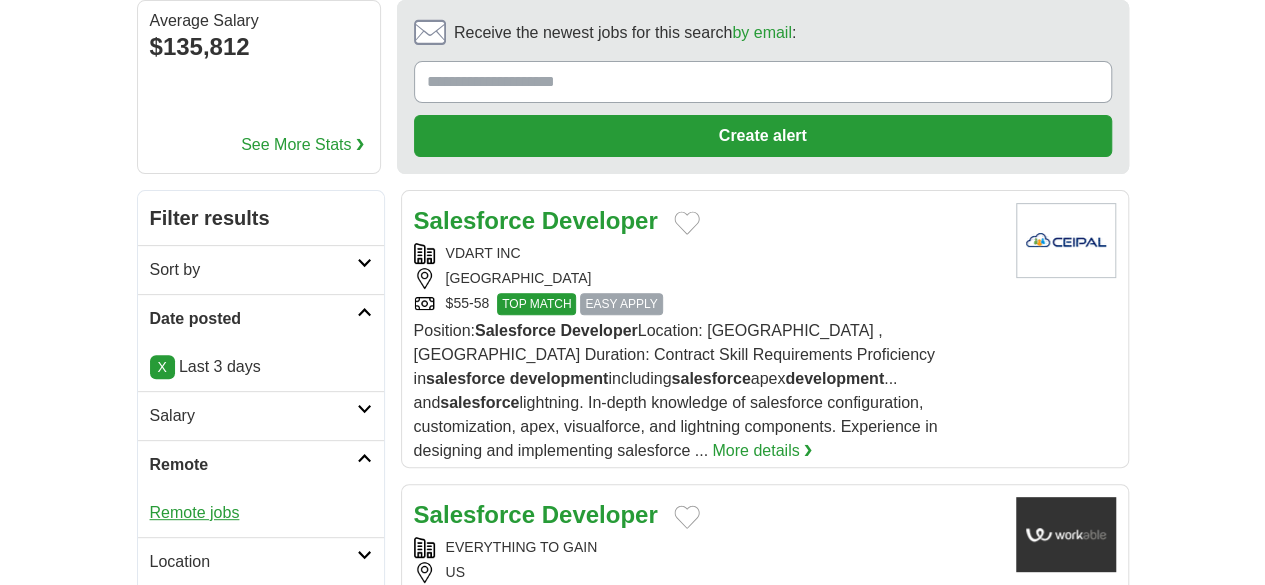 click on "Remote jobs" at bounding box center (195, 512) 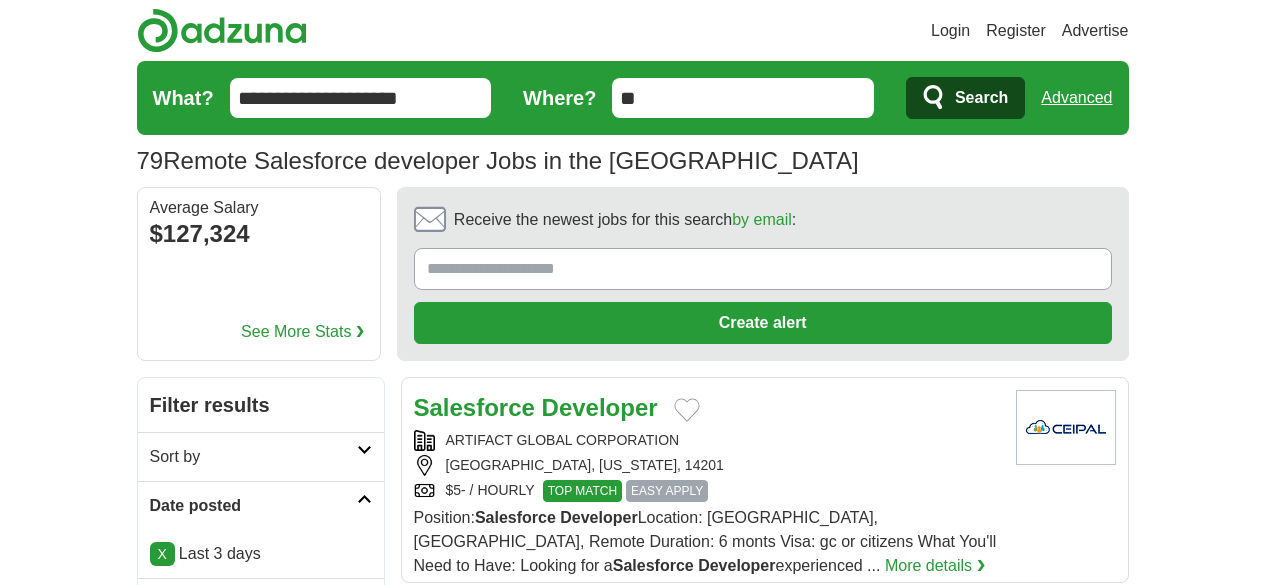 scroll, scrollTop: 0, scrollLeft: 0, axis: both 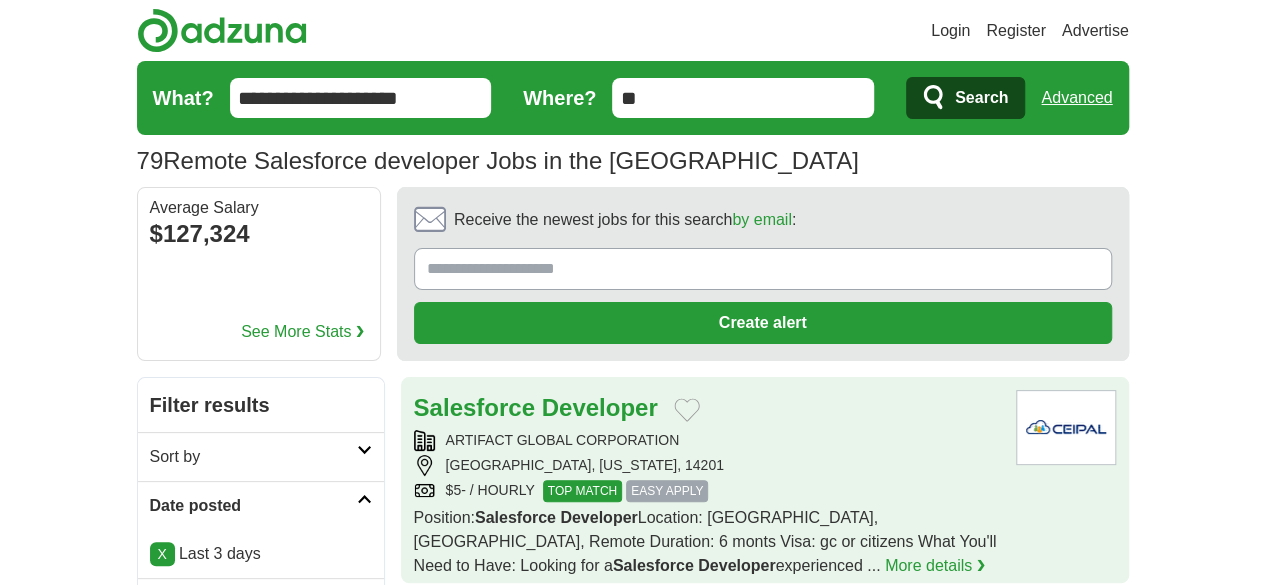 click on "[GEOGRAPHIC_DATA], [US_STATE], 14201" at bounding box center (707, 465) 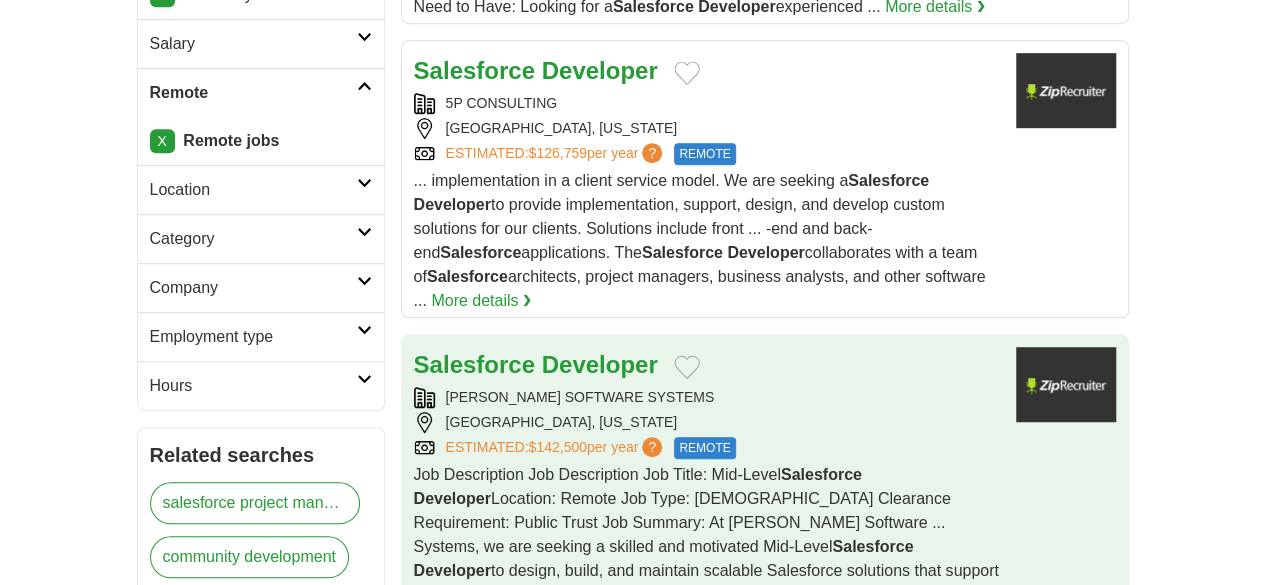 scroll, scrollTop: 561, scrollLeft: 0, axis: vertical 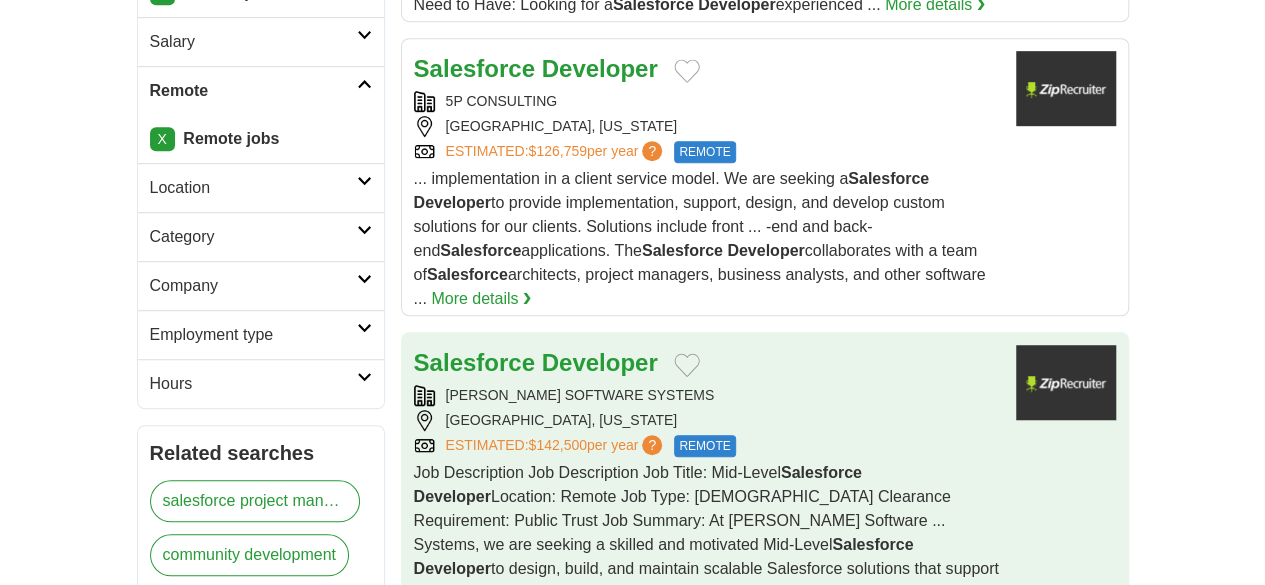 click on "[PERSON_NAME] SOFTWARE SYSTEMS" at bounding box center [707, 395] 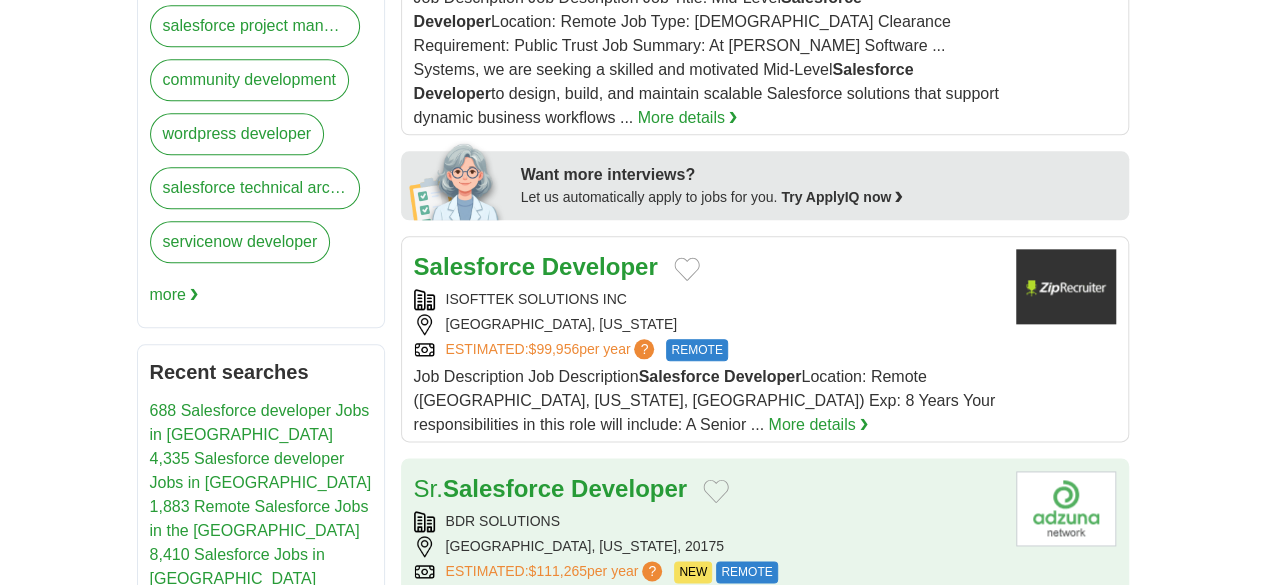 scroll, scrollTop: 1039, scrollLeft: 0, axis: vertical 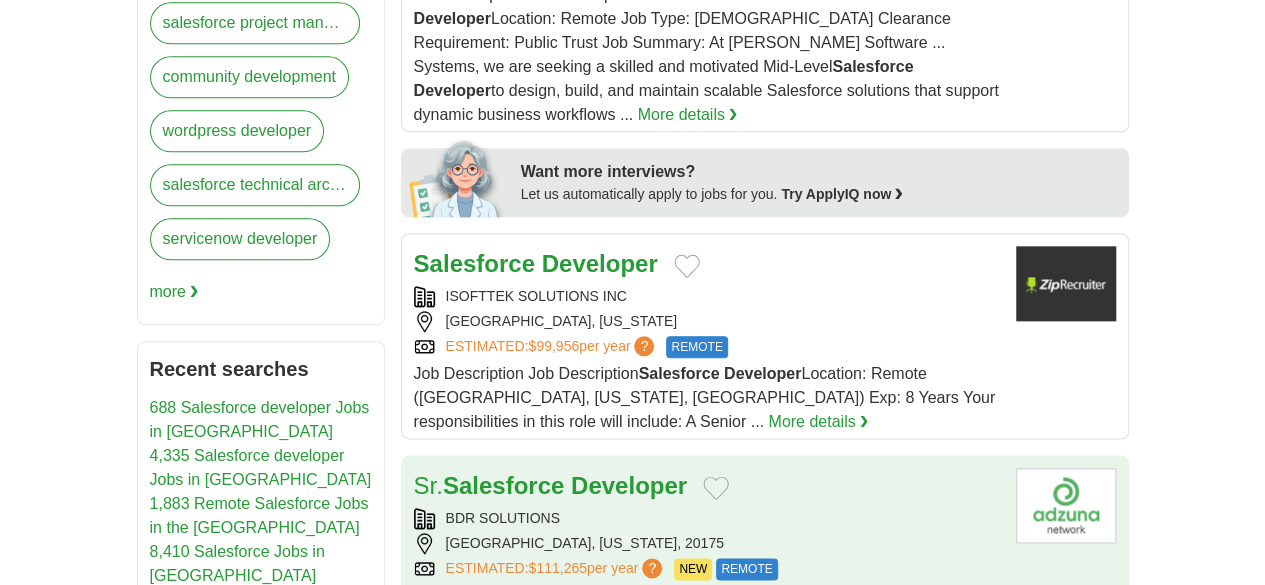 click on "Sr.  Salesforce   Developer" at bounding box center (707, 486) 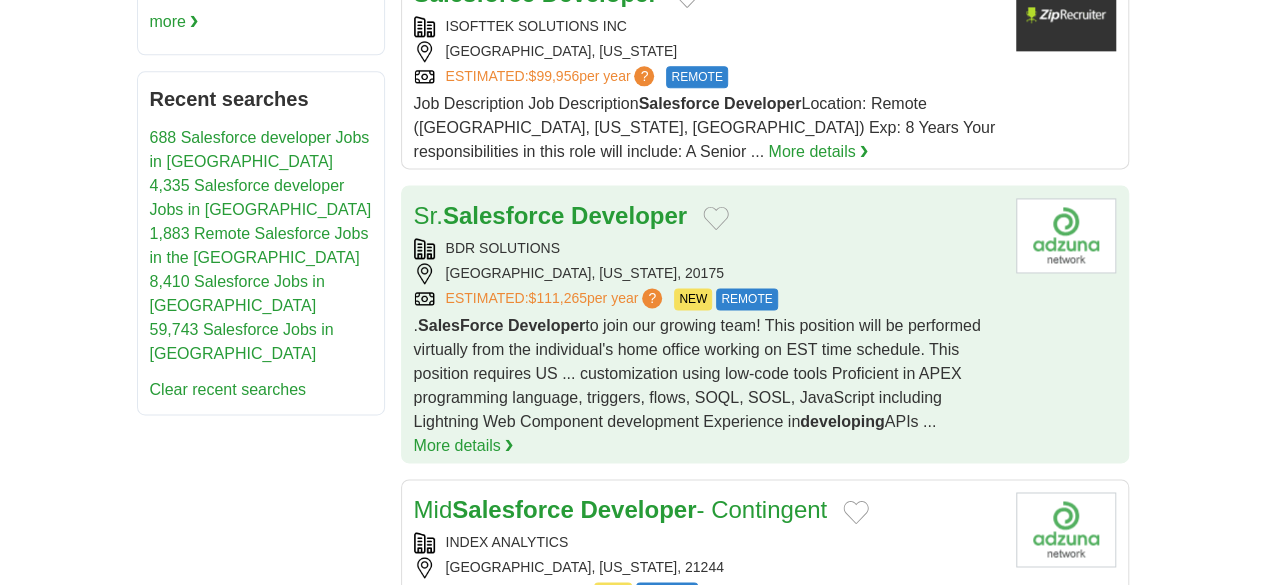 scroll, scrollTop: 1310, scrollLeft: 0, axis: vertical 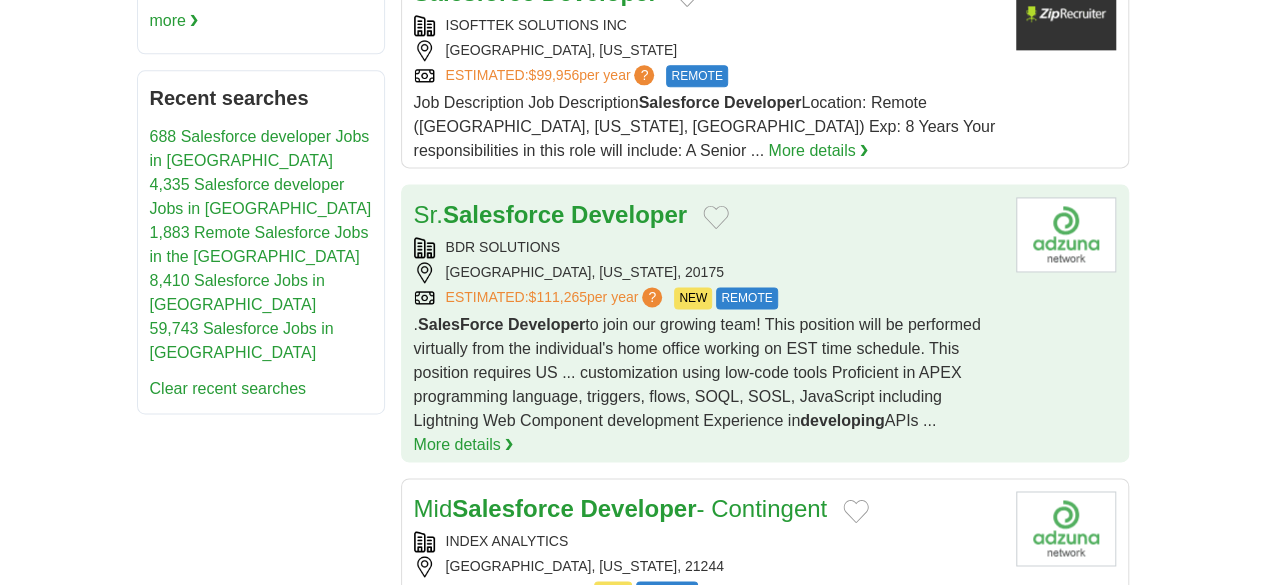 click on "INDEX ANALYTICS" at bounding box center [707, 541] 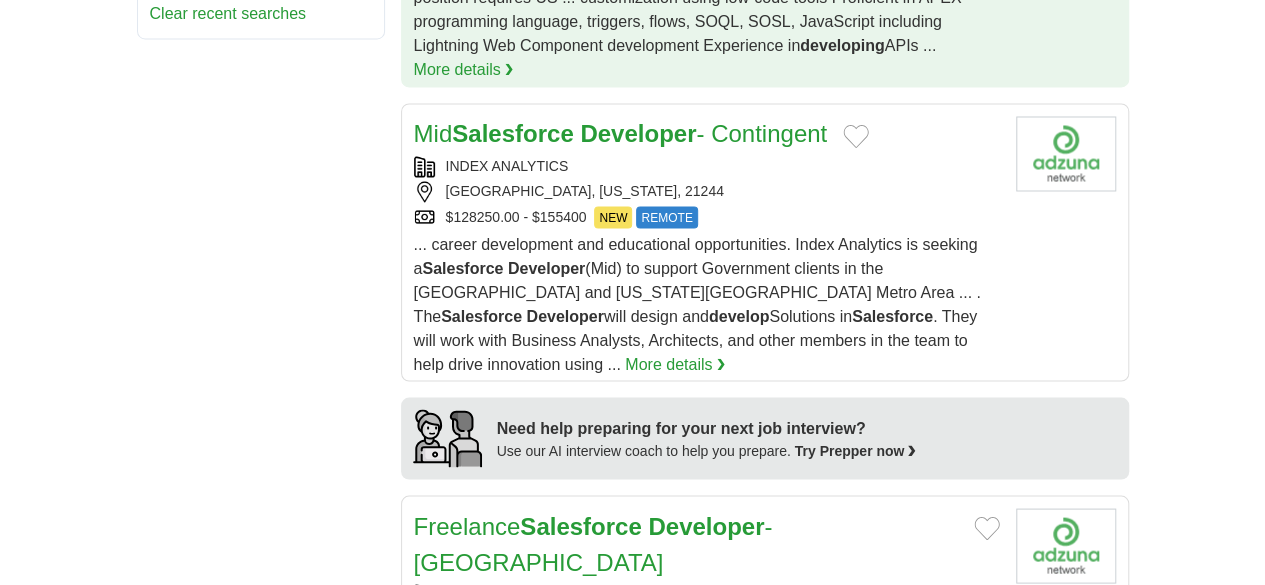 scroll, scrollTop: 1687, scrollLeft: 0, axis: vertical 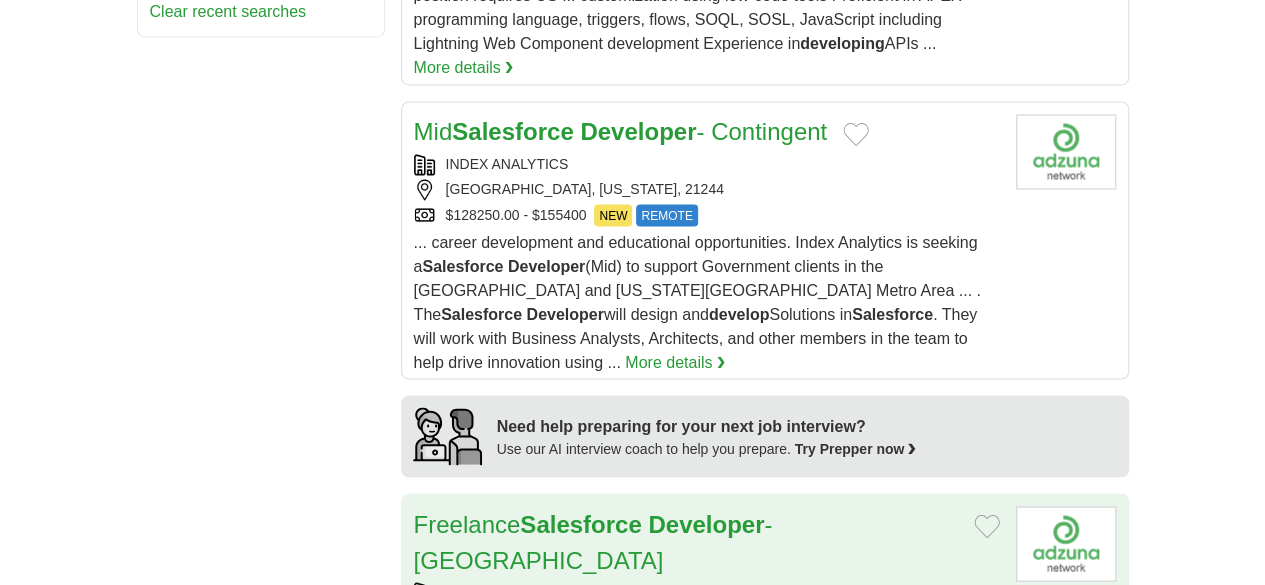 click on "SLATE STUDIOS
[GEOGRAPHIC_DATA], [US_STATE], 90210
200-350 PER DAY
NEW REMOTE" at bounding box center [707, 618] 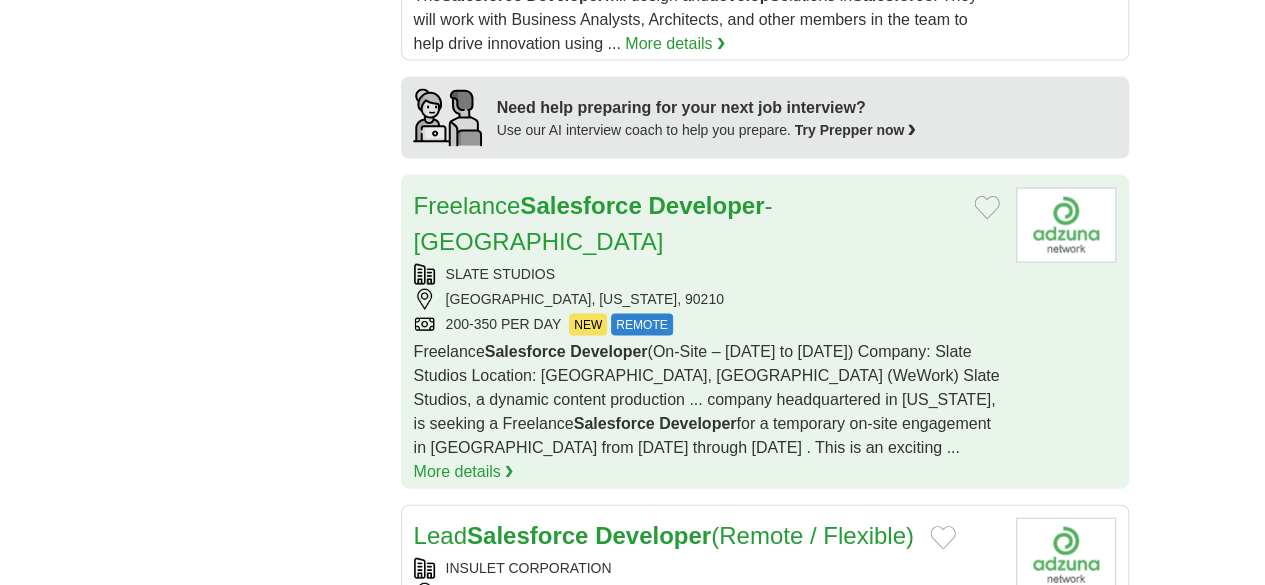 scroll, scrollTop: 2032, scrollLeft: 0, axis: vertical 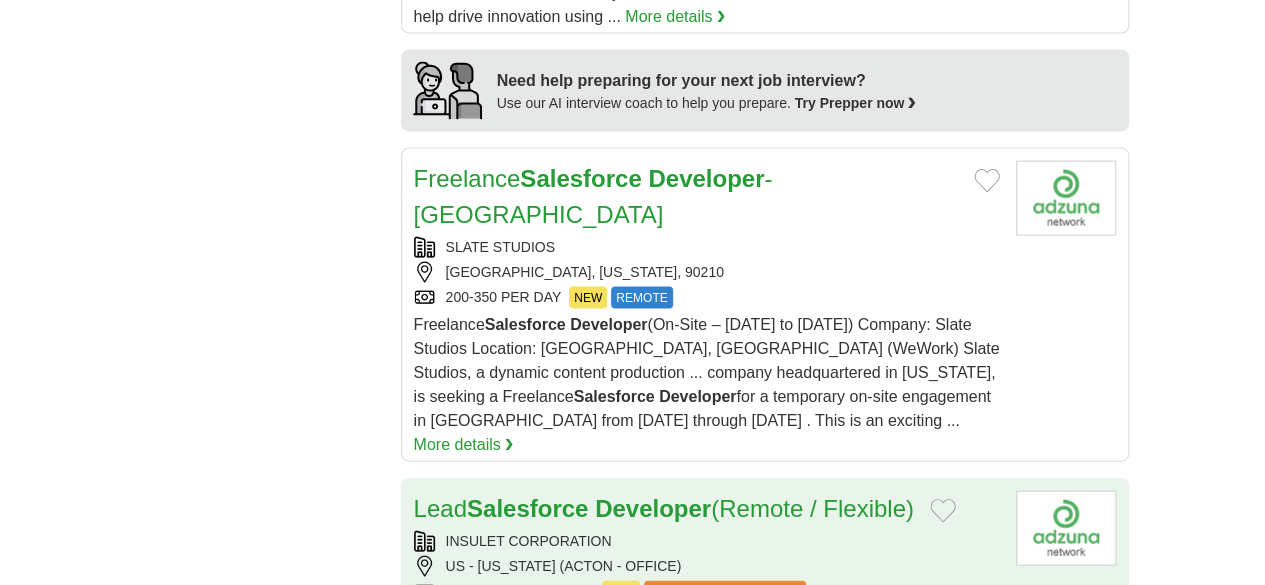 click on "Lead  Salesforce   Developer  (Remote / Flexible)
INSULET CORPORATION
US - [US_STATE] ([GEOGRAPHIC_DATA] - OFFICE)
$148,200.00 - $222,300
NEW ABOVE AVERAGE SALARY
NEW ABOVE AVERAGE SALARY
...  and contributing to our enterprise integration program. The Lead  Salesforce   Developer Salesforce   Developer  is a subject ...
More details ❯" at bounding box center (707, 621) 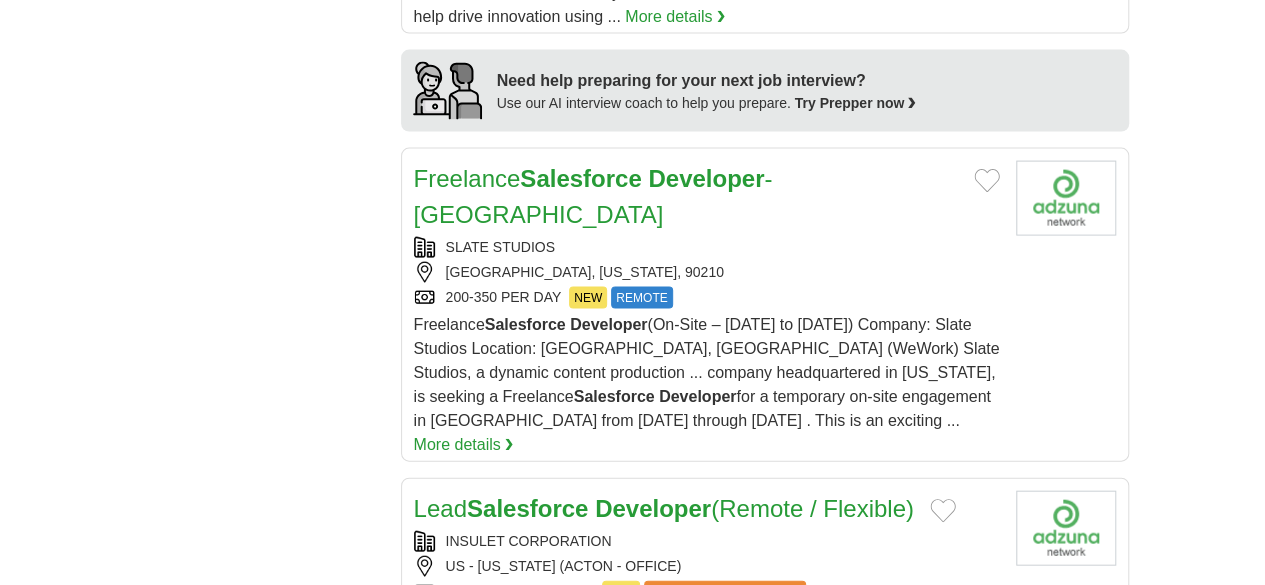 scroll, scrollTop: 2150, scrollLeft: 0, axis: vertical 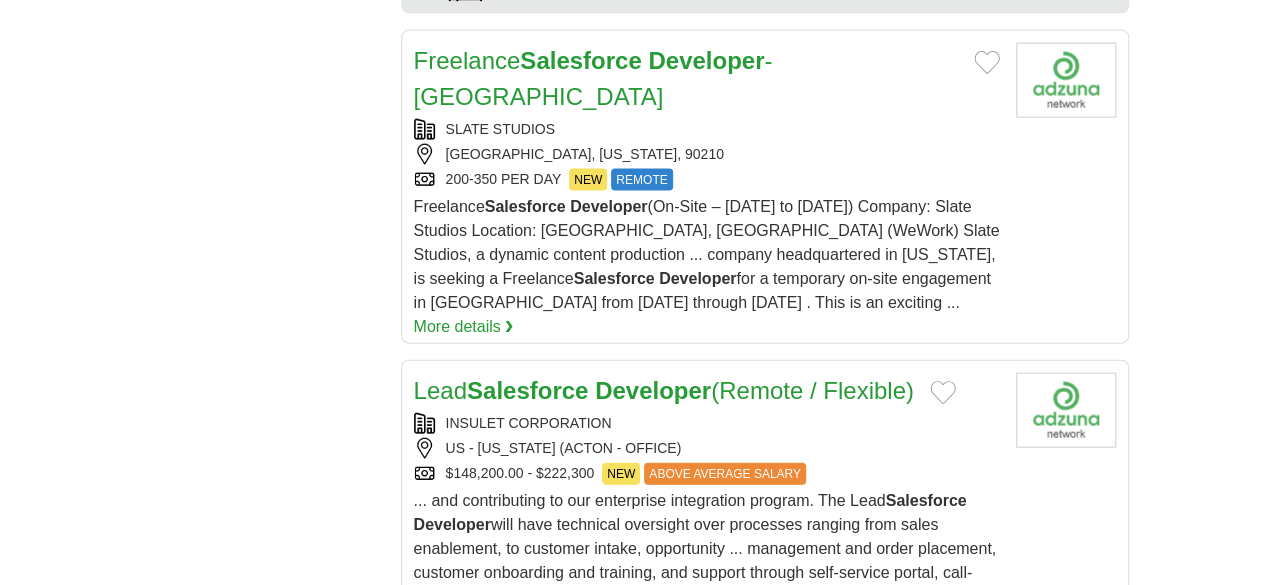 click on "Senior  Salesforce   Developer  ([GEOGRAPHIC_DATA] Remote)
GUROBI OPTIMIZATION
[GEOGRAPHIC_DATA]
ESTIMATED:
$92,429
per year
?
NEW REMOTE
NEW REMOTE
...  to join our team and drive the future of Gurobi. As a Senior  Salesforce   Developer Develop  custom  Salesforce" at bounding box center (707, 803) 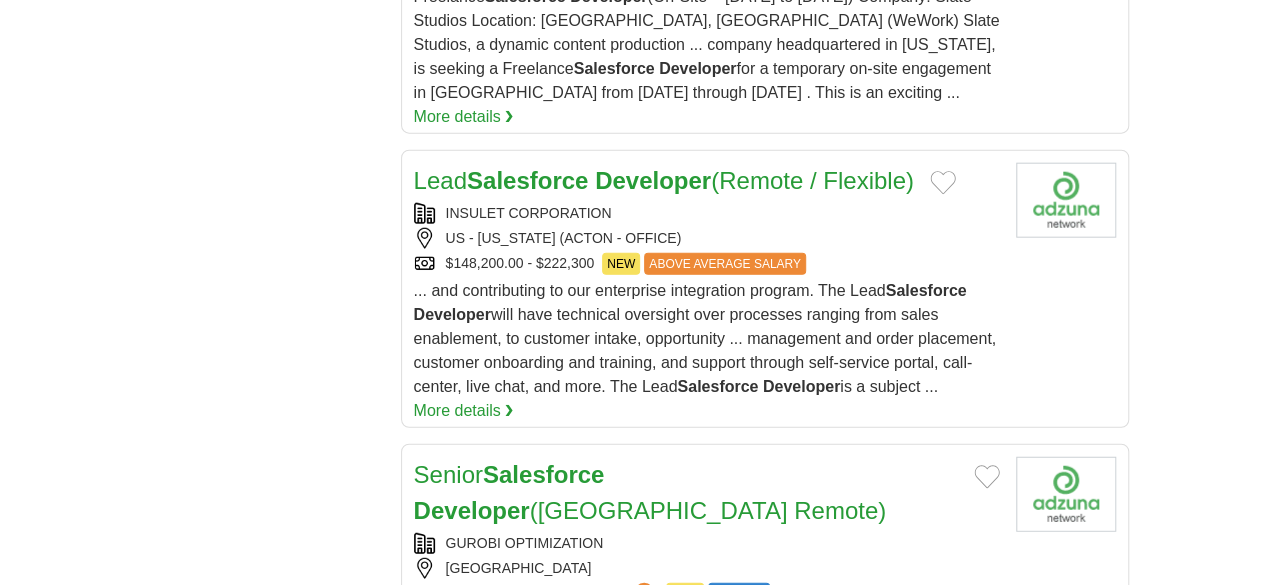 scroll, scrollTop: 2364, scrollLeft: 0, axis: vertical 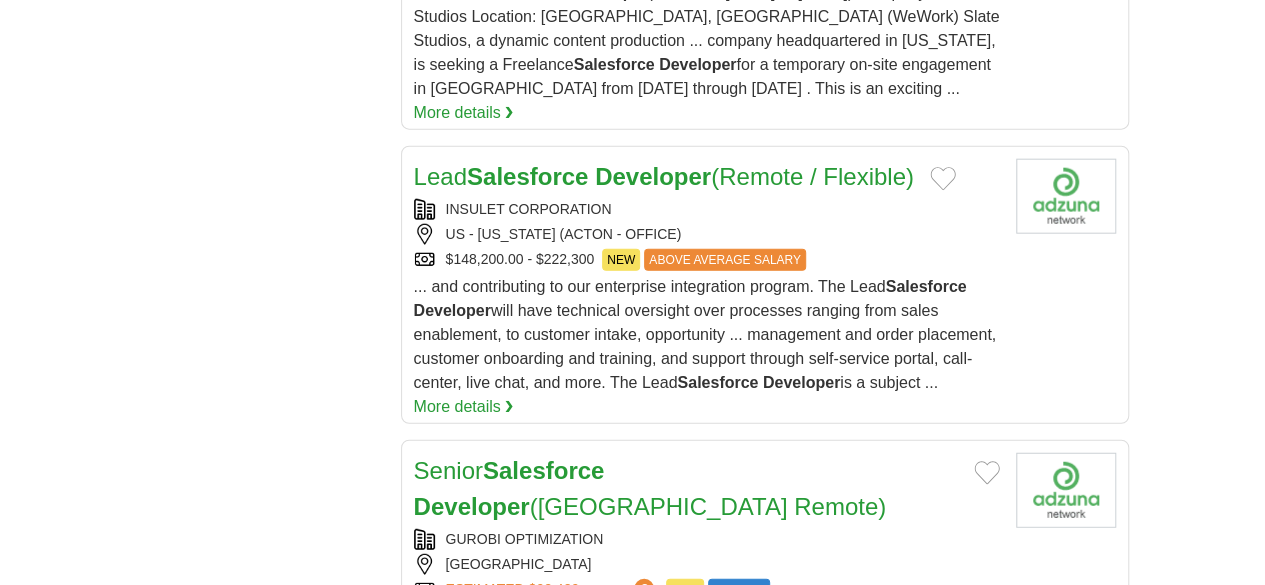 click on "[GEOGRAPHIC_DATA], [US_STATE], 45150" at bounding box center (707, 870) 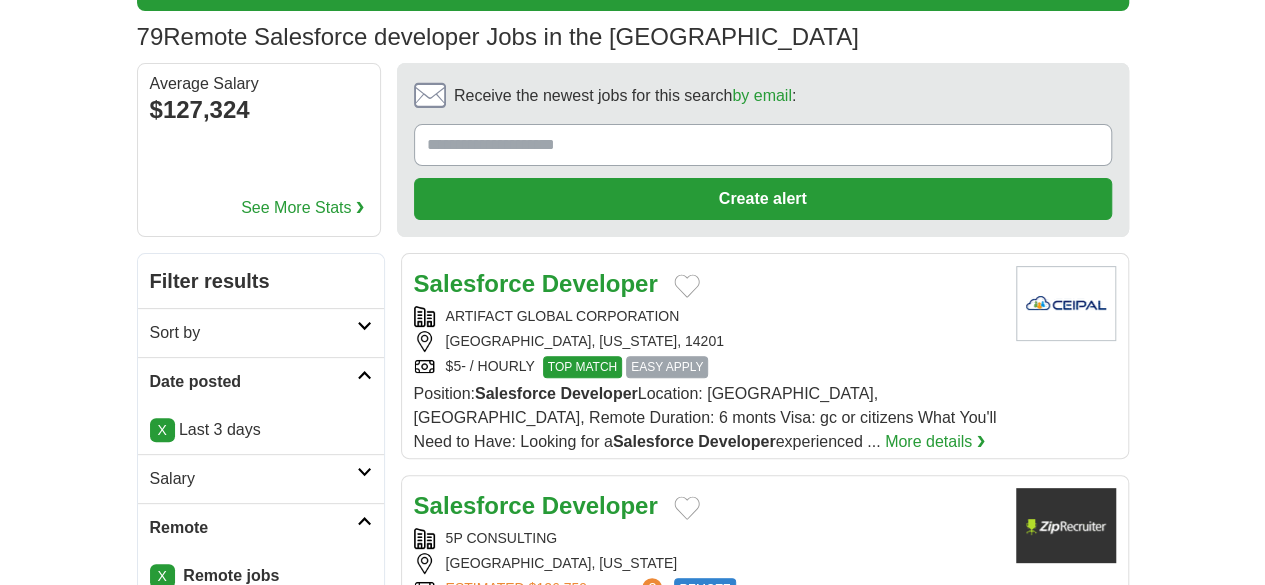 scroll, scrollTop: 0, scrollLeft: 0, axis: both 